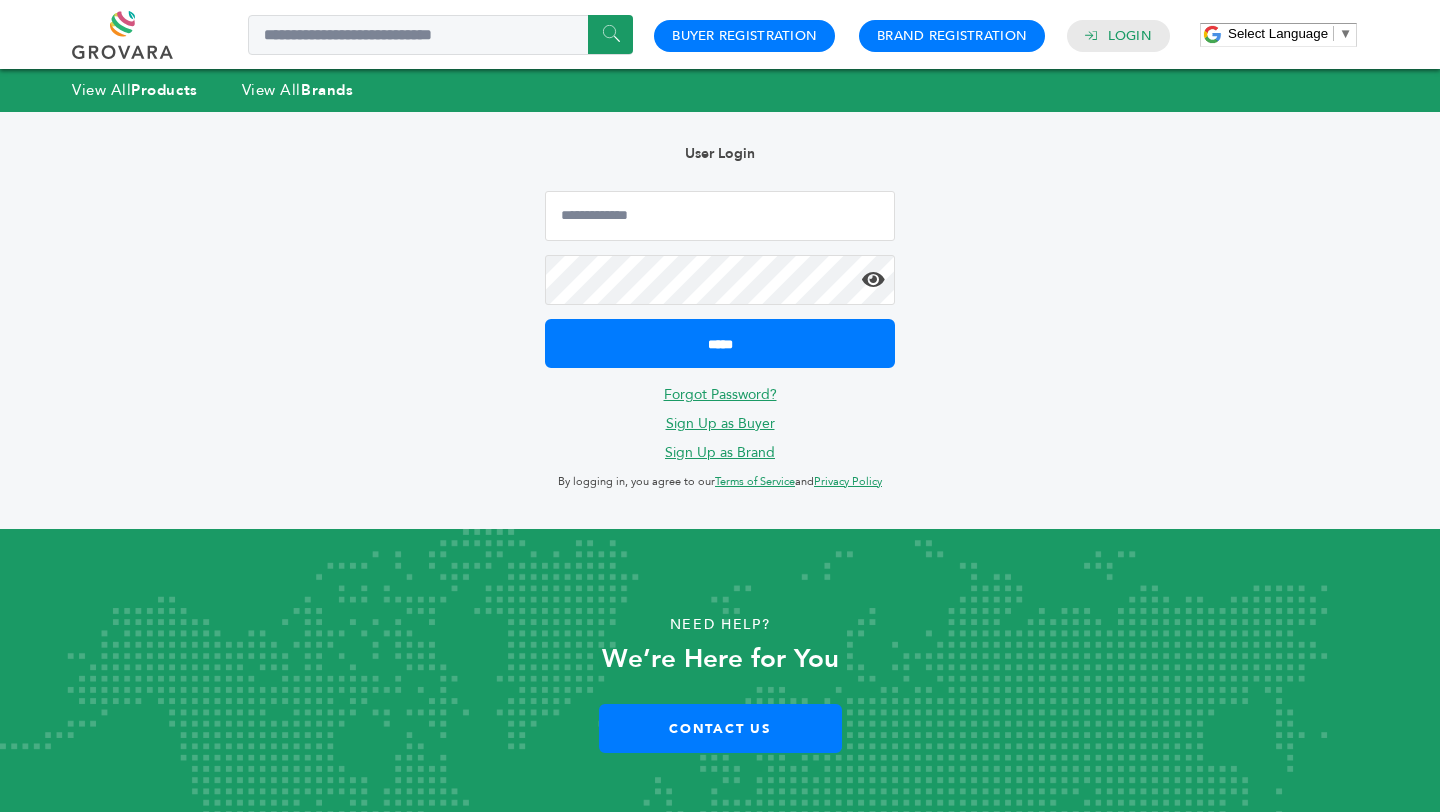 scroll, scrollTop: 0, scrollLeft: 0, axis: both 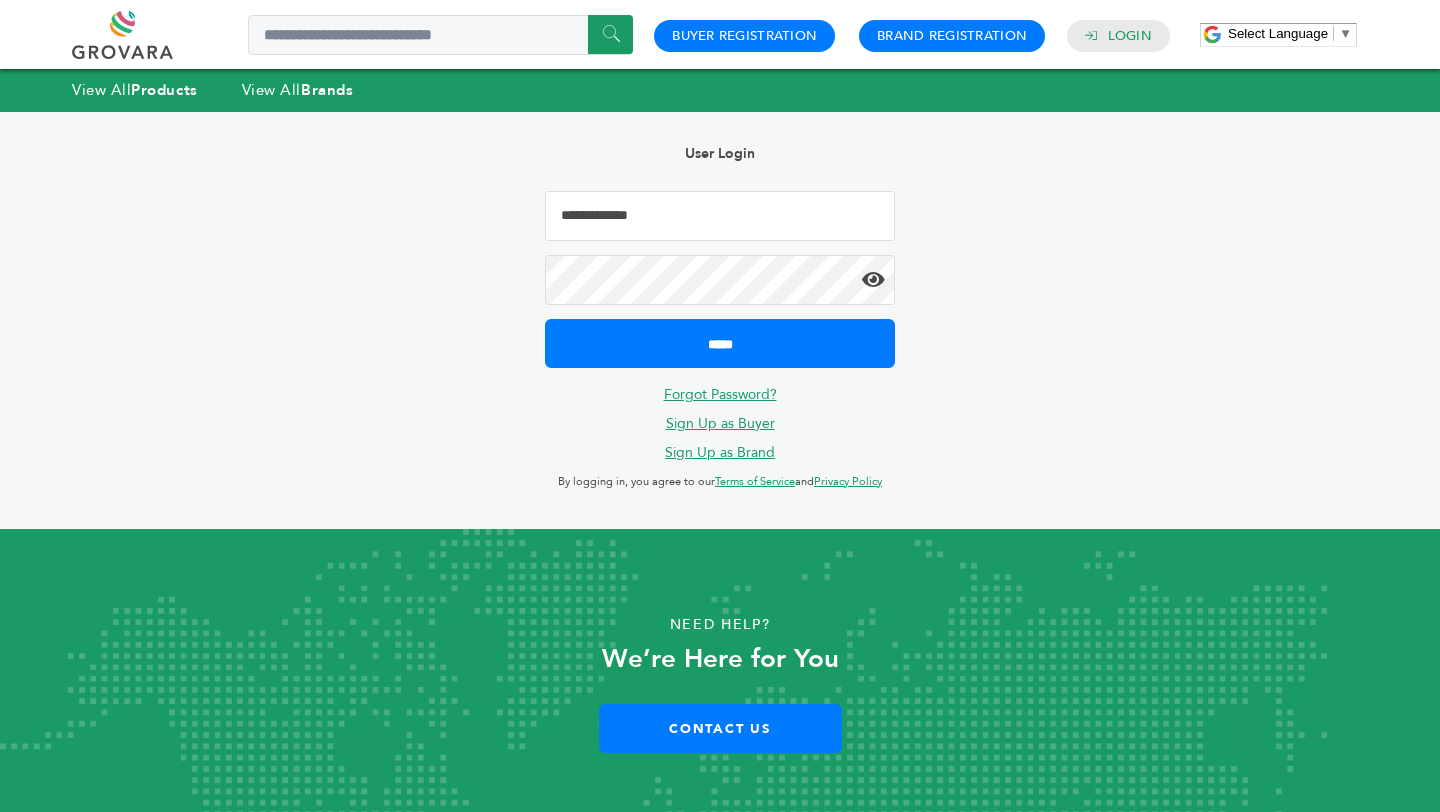 click on "User Login
***** Forgot Password?
Sign Up as Buyer
Sign Up as Brand
By logging in, you agree to our  Terms of Service  and  Privacy Policy" at bounding box center (720, 320) 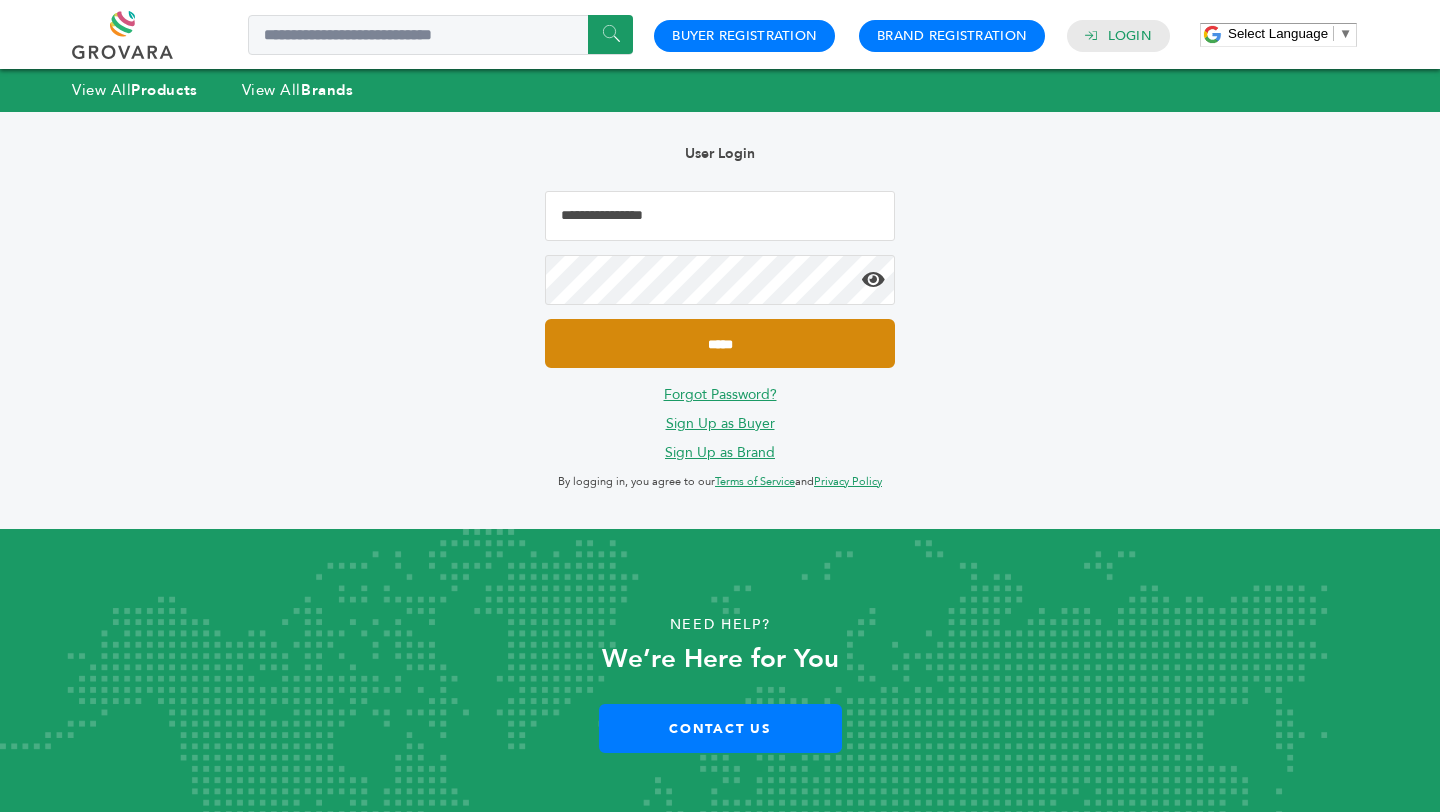click on "*****" at bounding box center (720, 343) 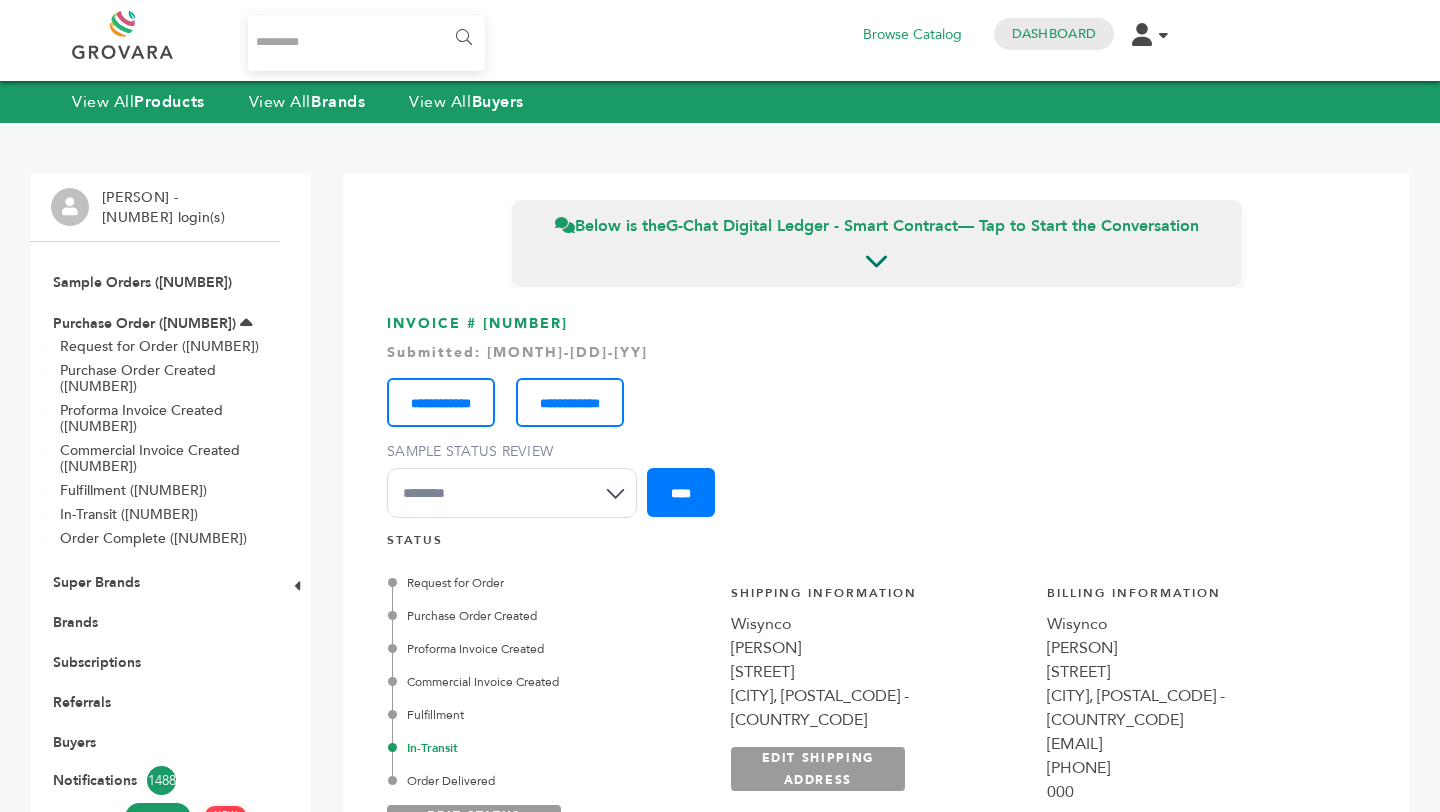 scroll, scrollTop: 0, scrollLeft: 0, axis: both 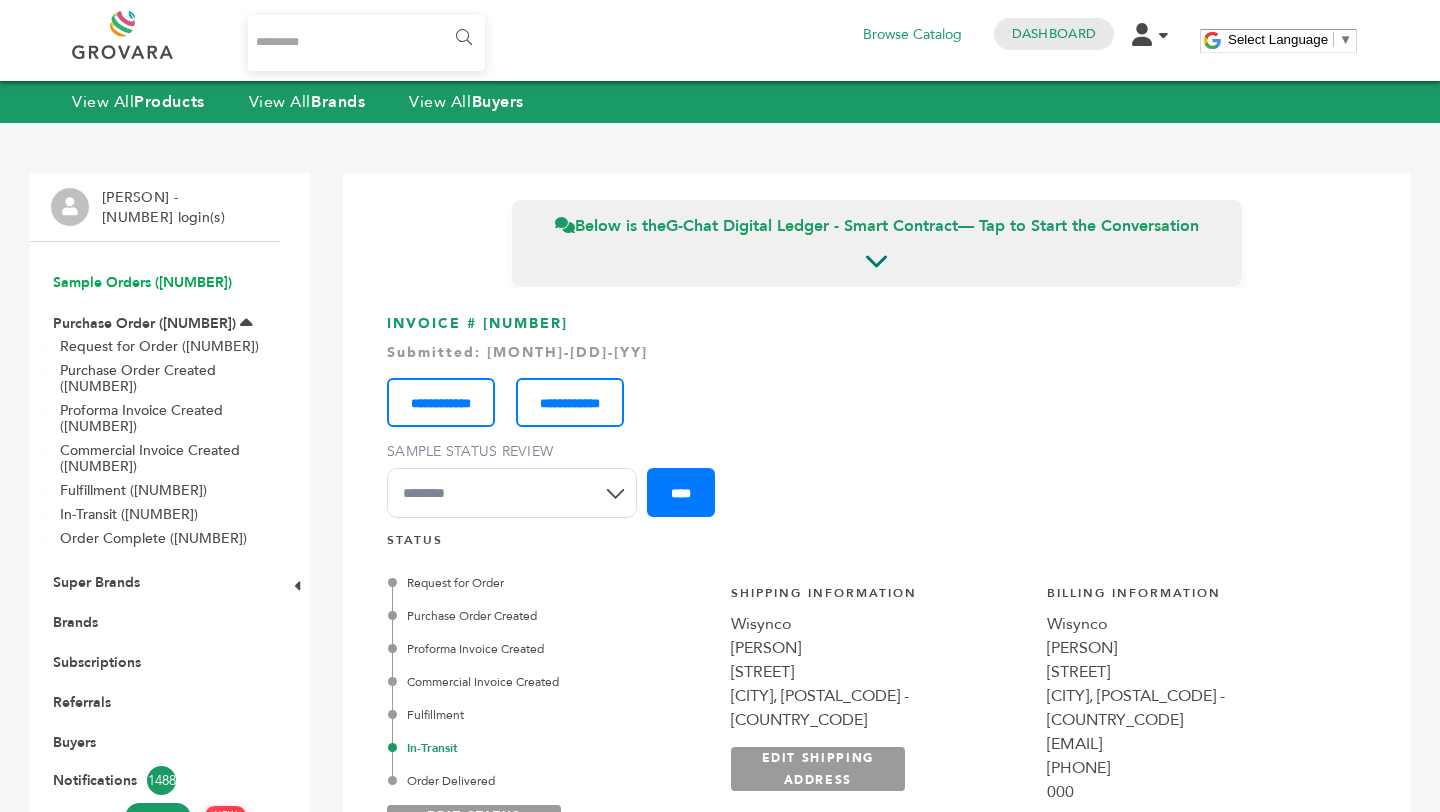 click on "Sample Orders (1025)" at bounding box center [95, 282] 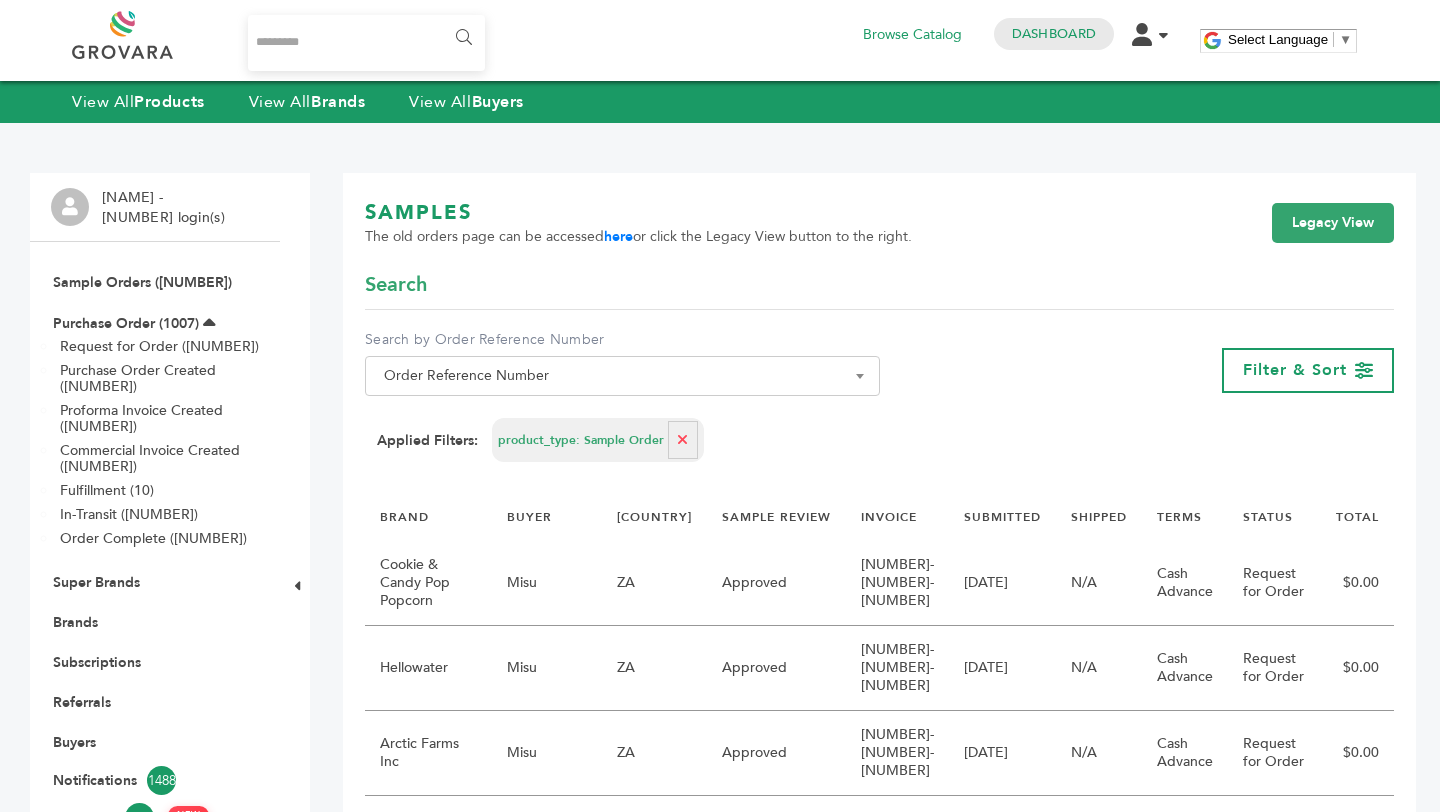 scroll, scrollTop: 0, scrollLeft: 0, axis: both 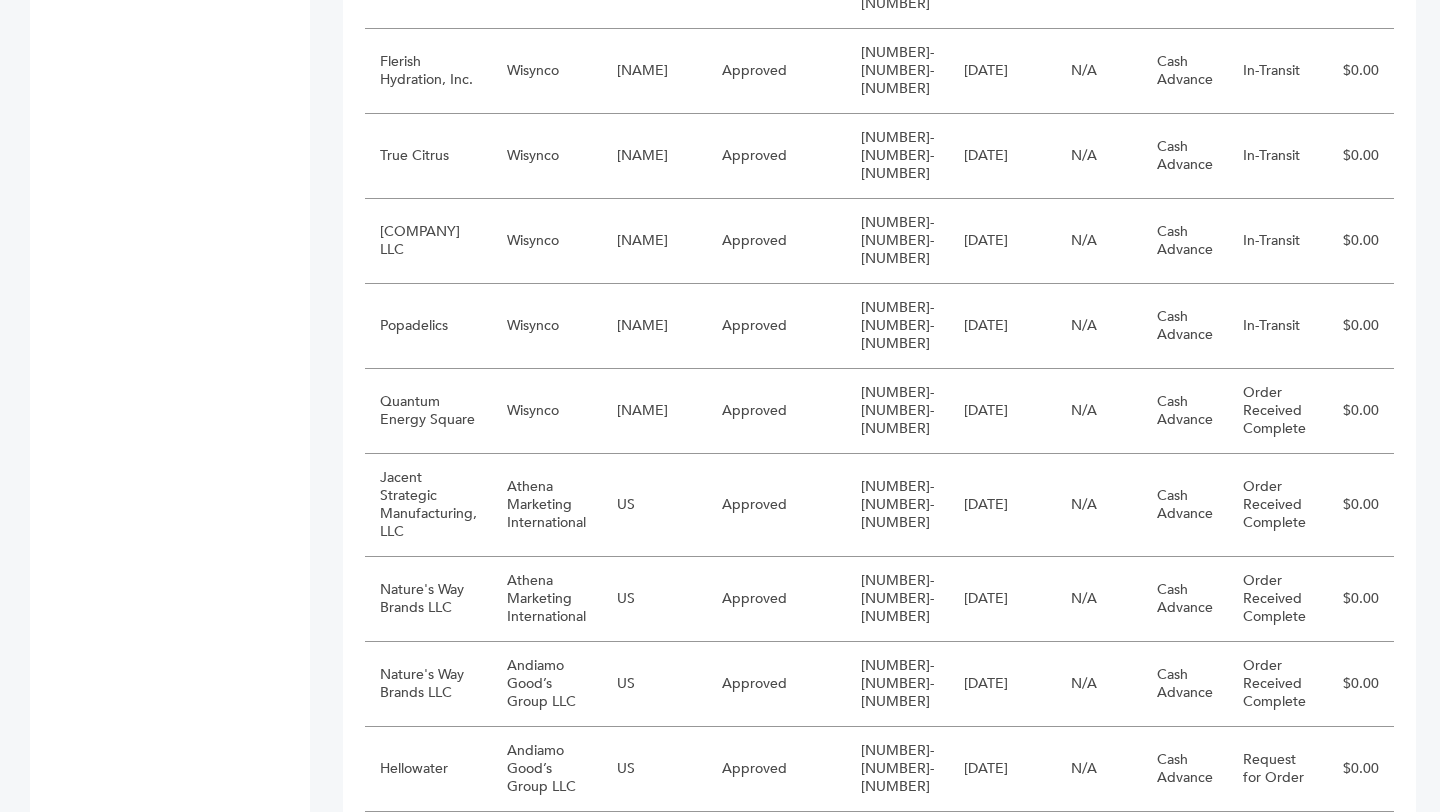 click on "4Buddies" at bounding box center (445, 521) 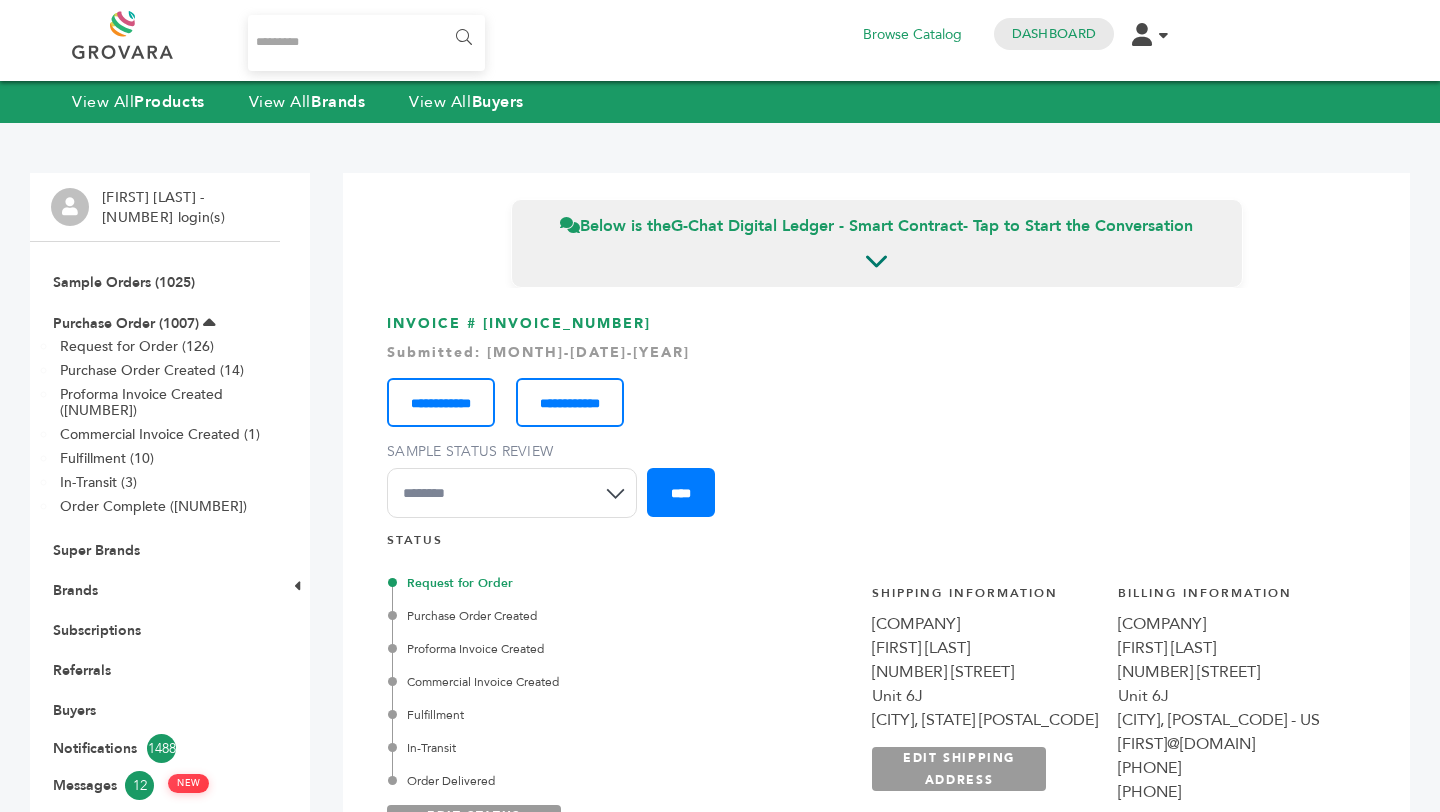 scroll, scrollTop: 0, scrollLeft: 0, axis: both 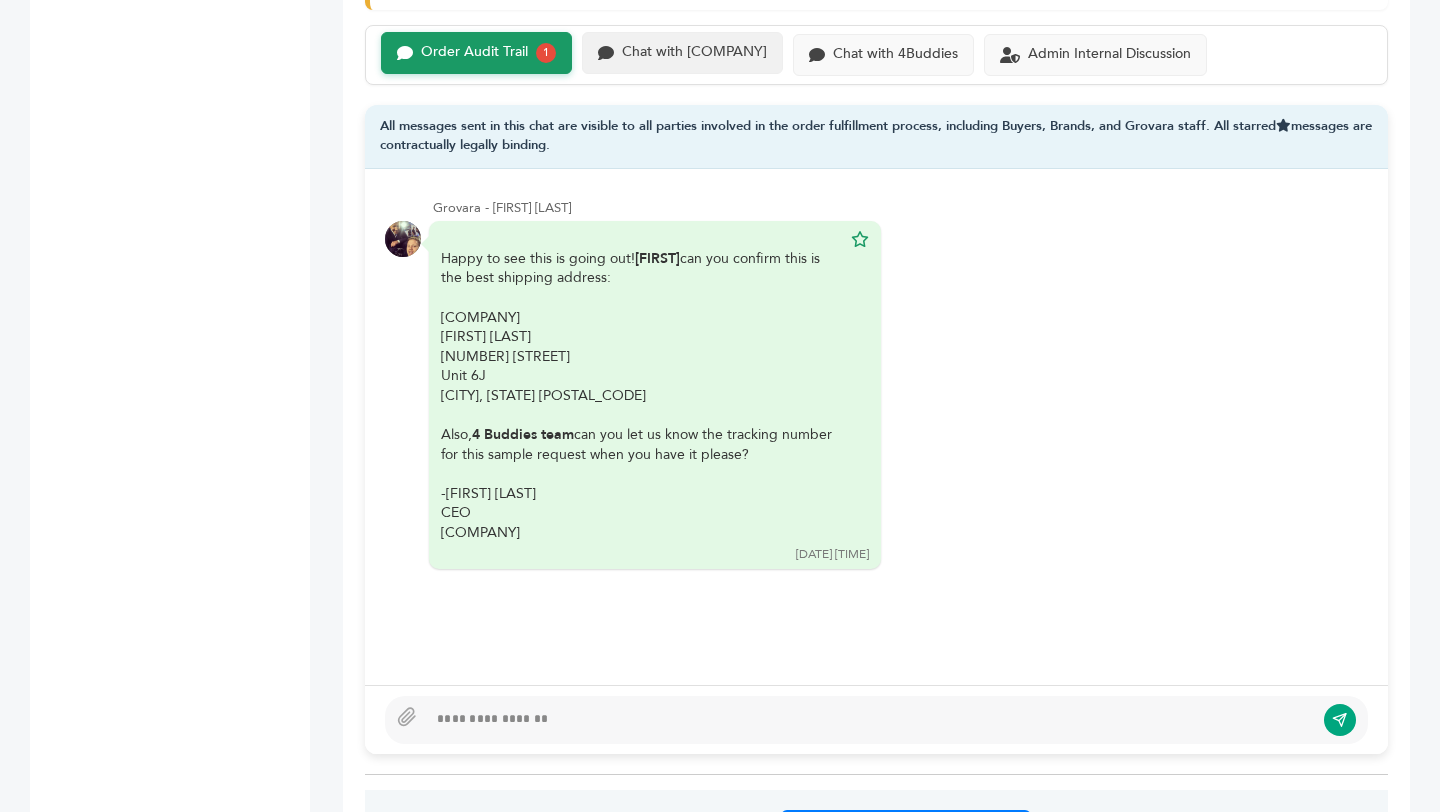 click on "Chat with Andiamo Good’s Group LLC" at bounding box center (474, 52) 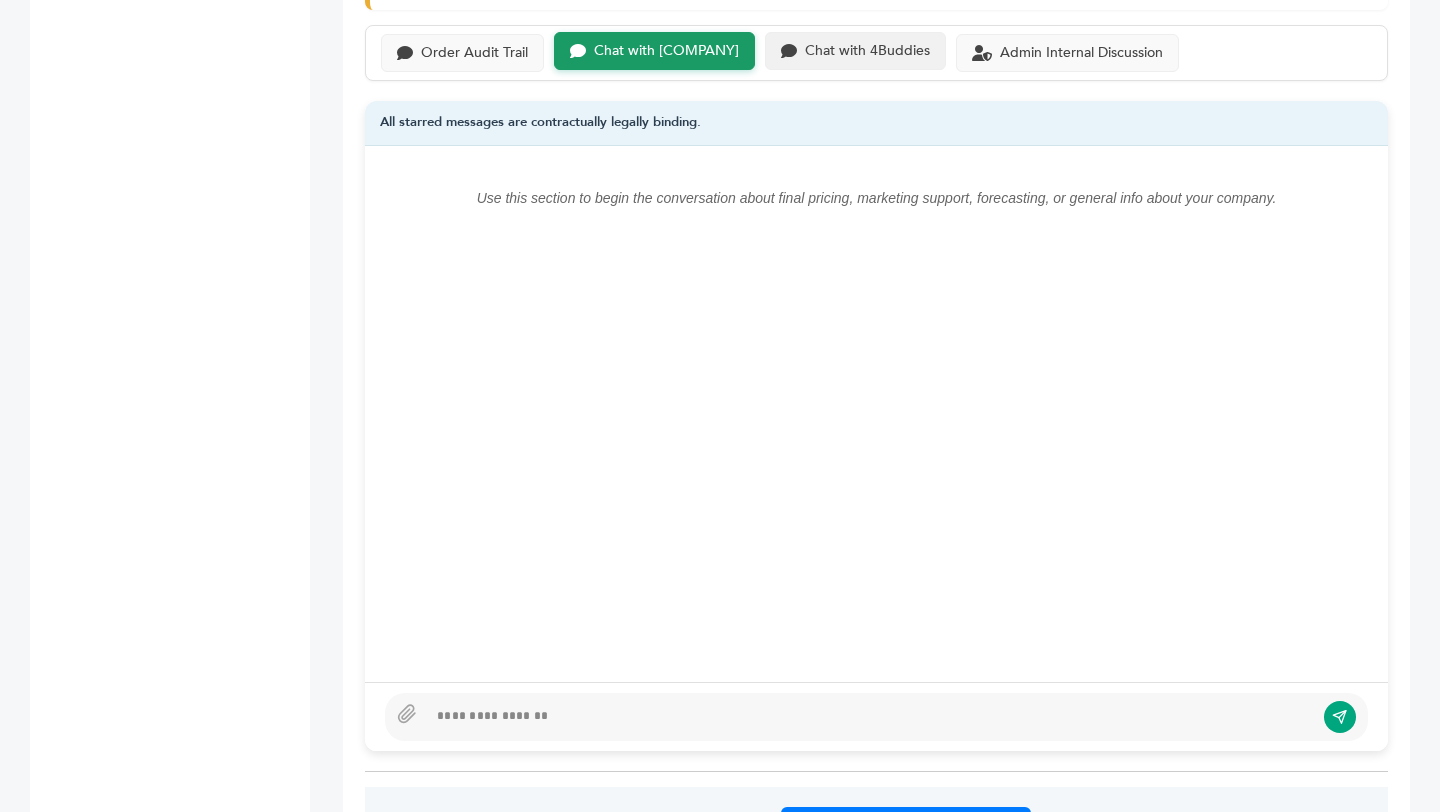 click on "Chat with 4Buddies" at bounding box center [474, 53] 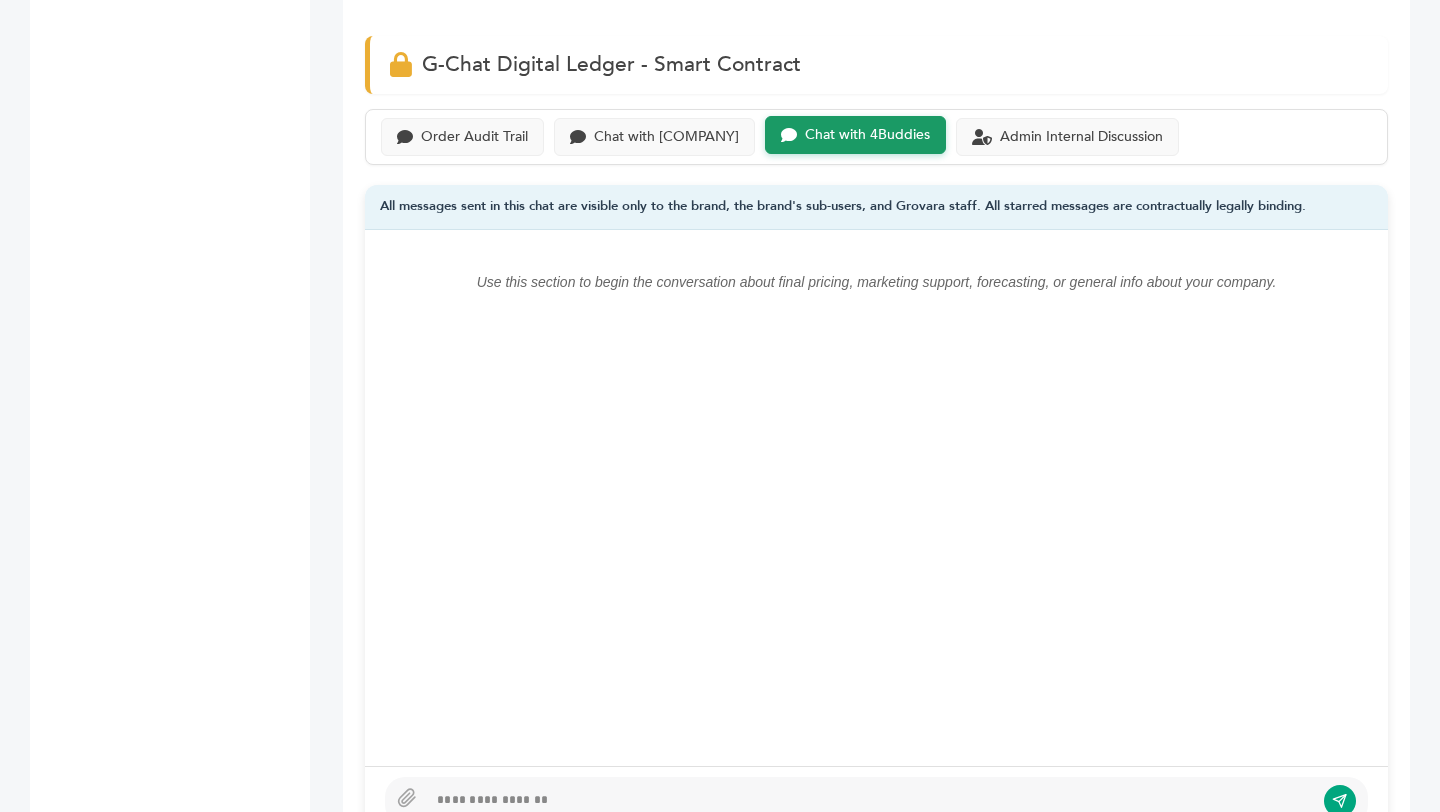 scroll, scrollTop: 1292, scrollLeft: 0, axis: vertical 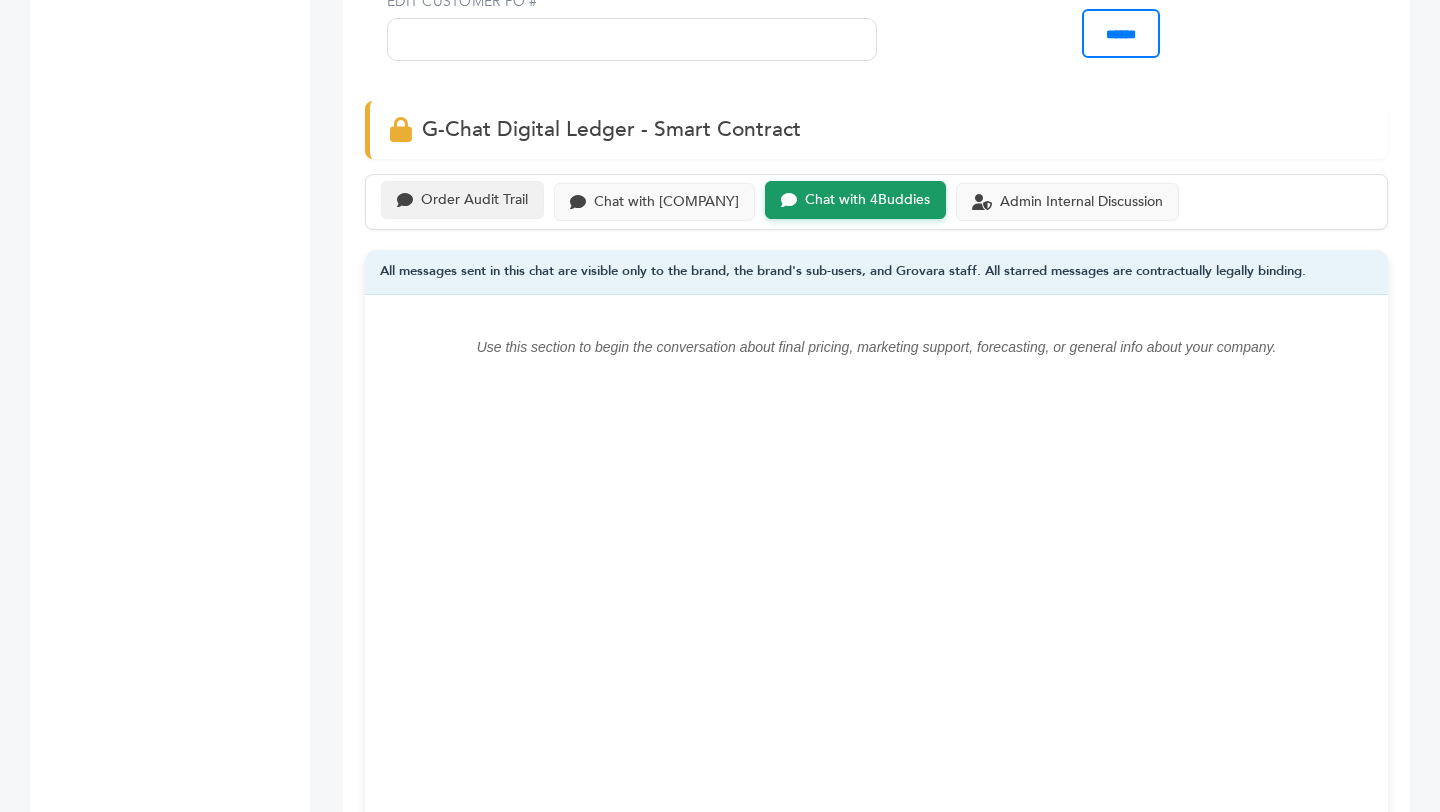 click on "Order Audit Trail" at bounding box center [462, 200] 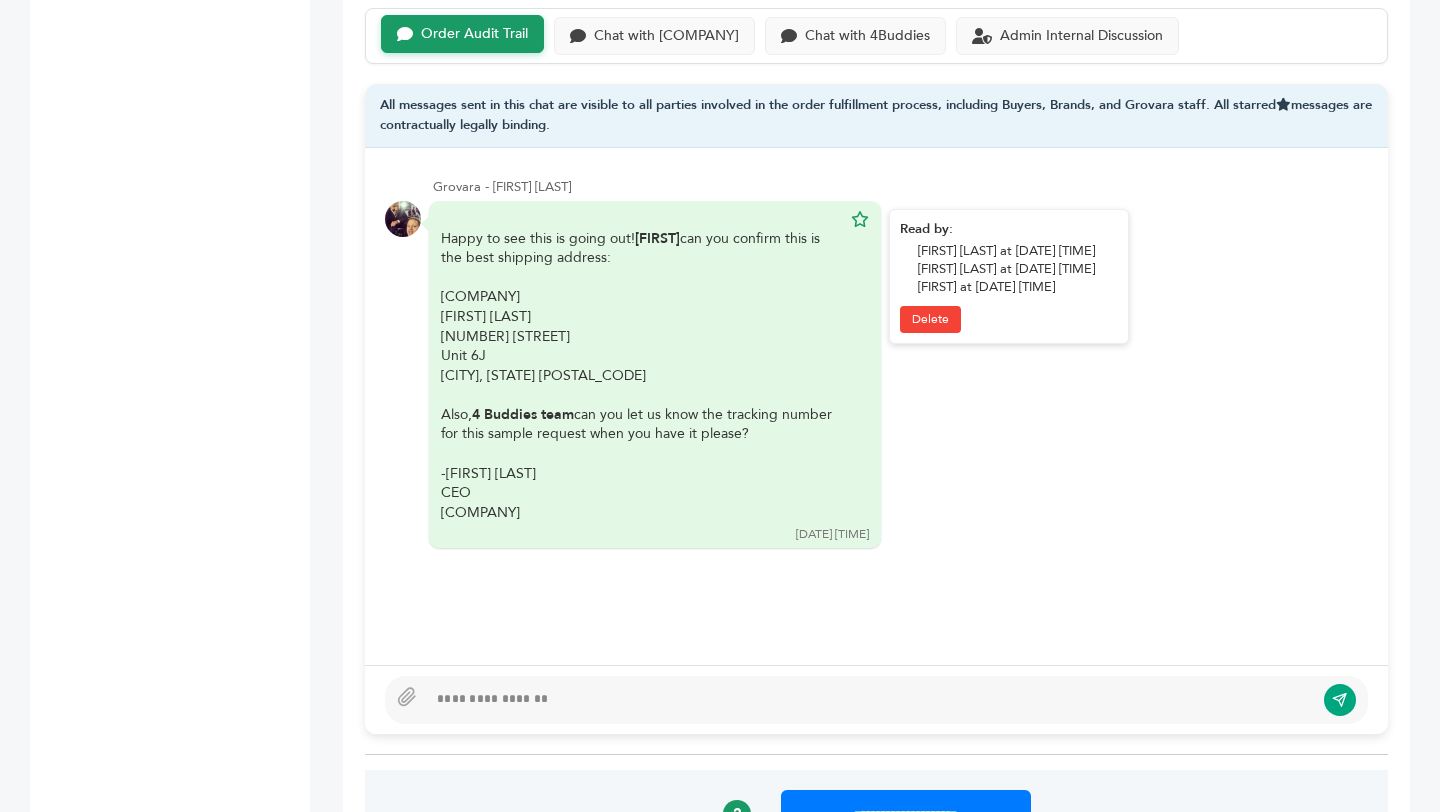 scroll, scrollTop: 1463, scrollLeft: 0, axis: vertical 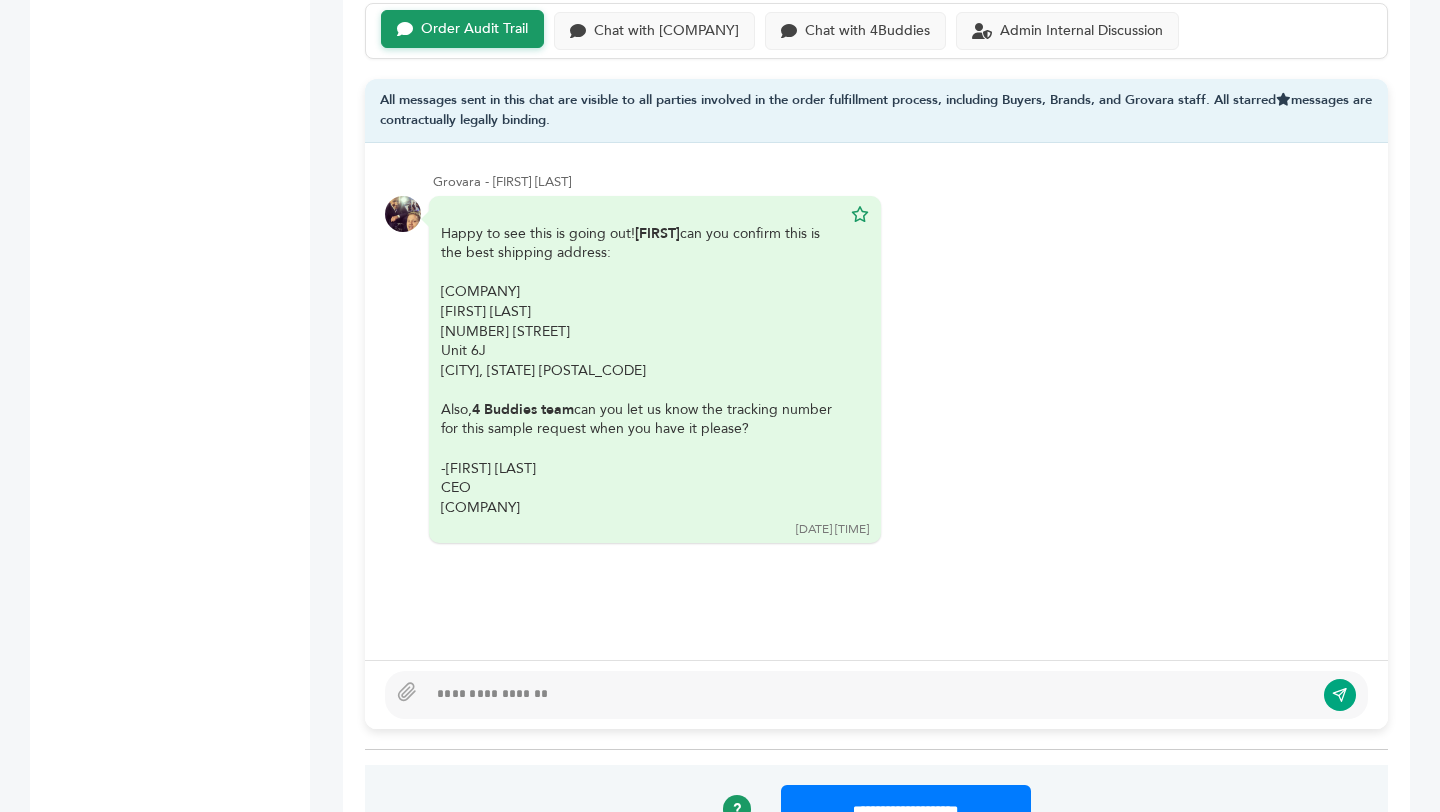 click at bounding box center [876, 695] 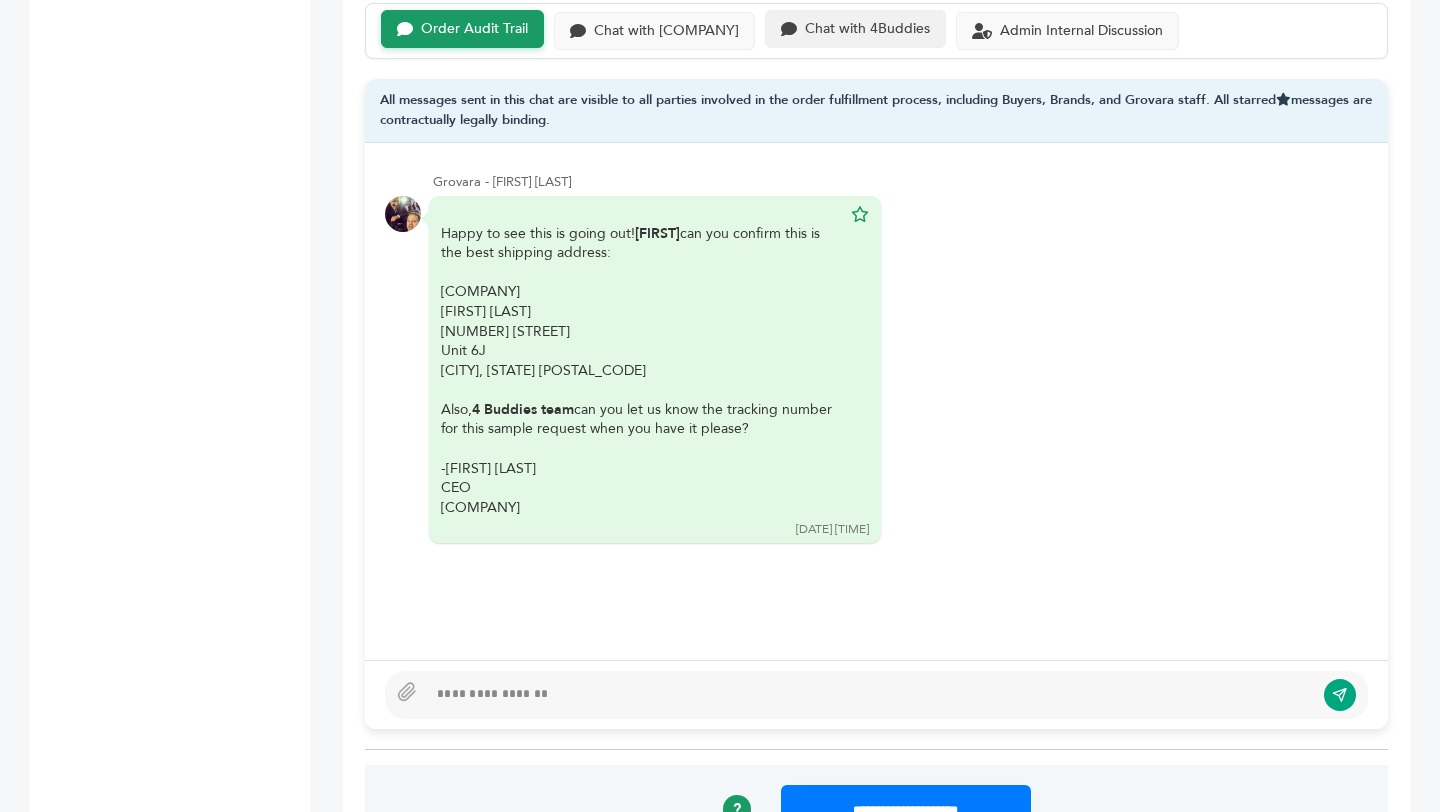 click on "Chat with 4Buddies" at bounding box center (954, 29) 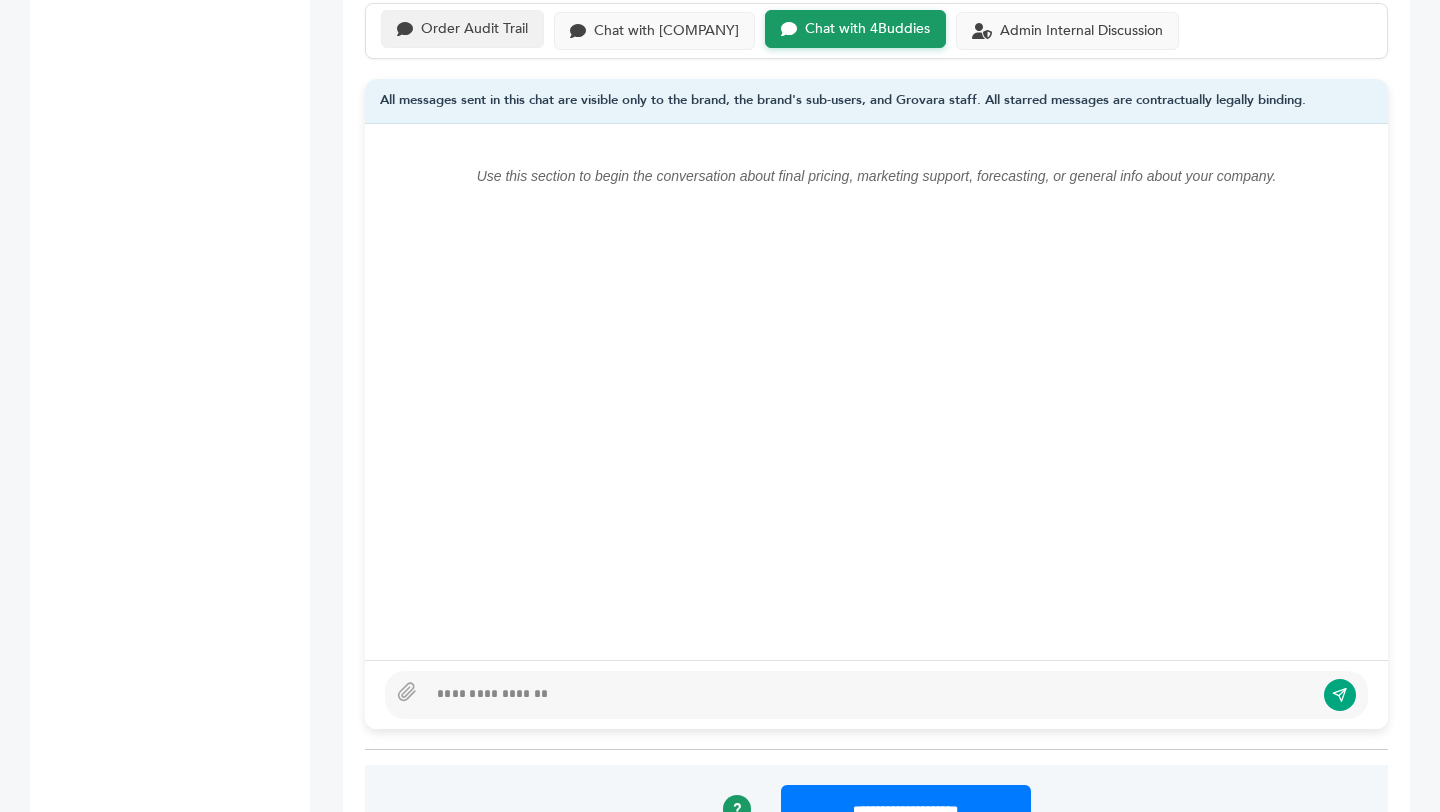 click on "Order Audit Trail" at bounding box center [474, 29] 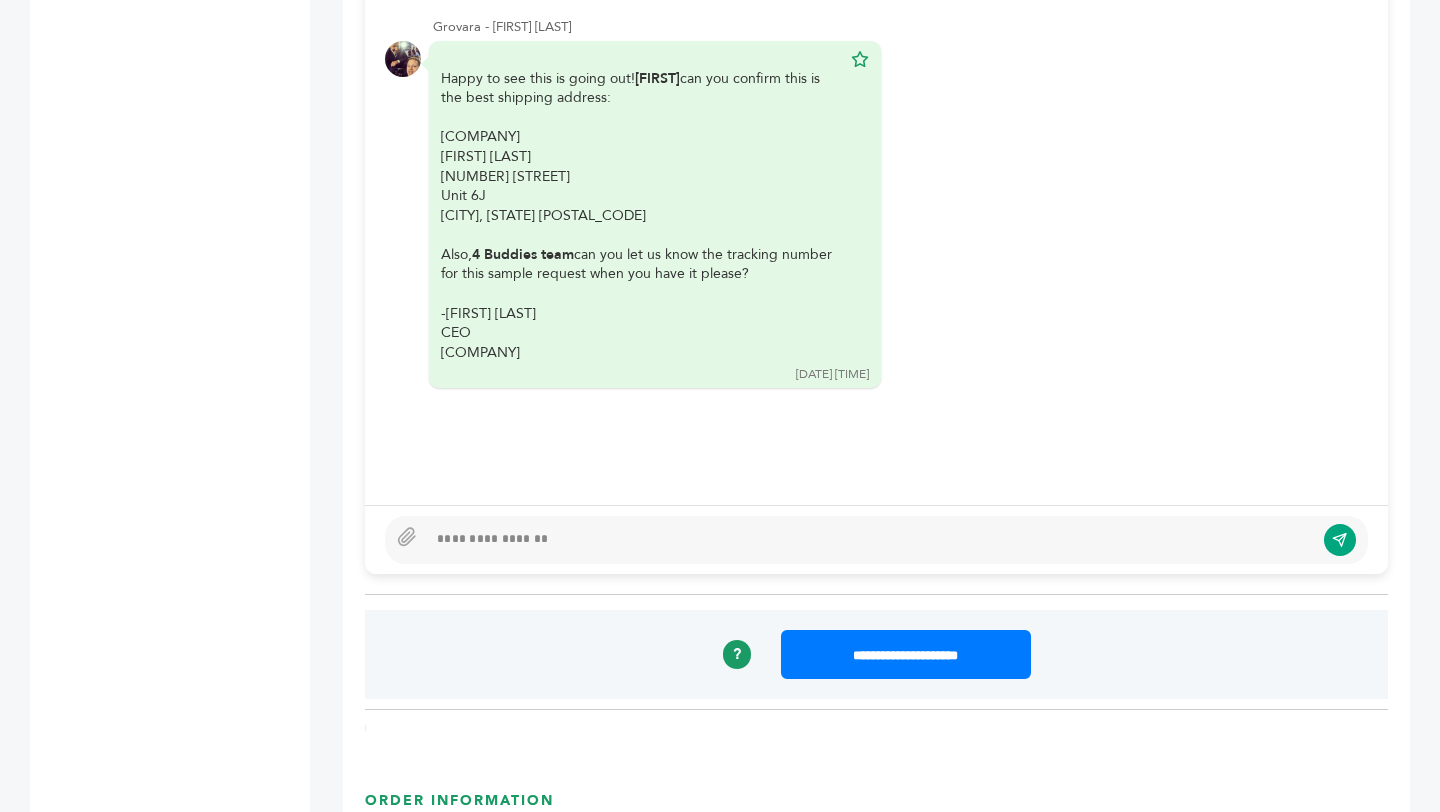 scroll, scrollTop: 1749, scrollLeft: 0, axis: vertical 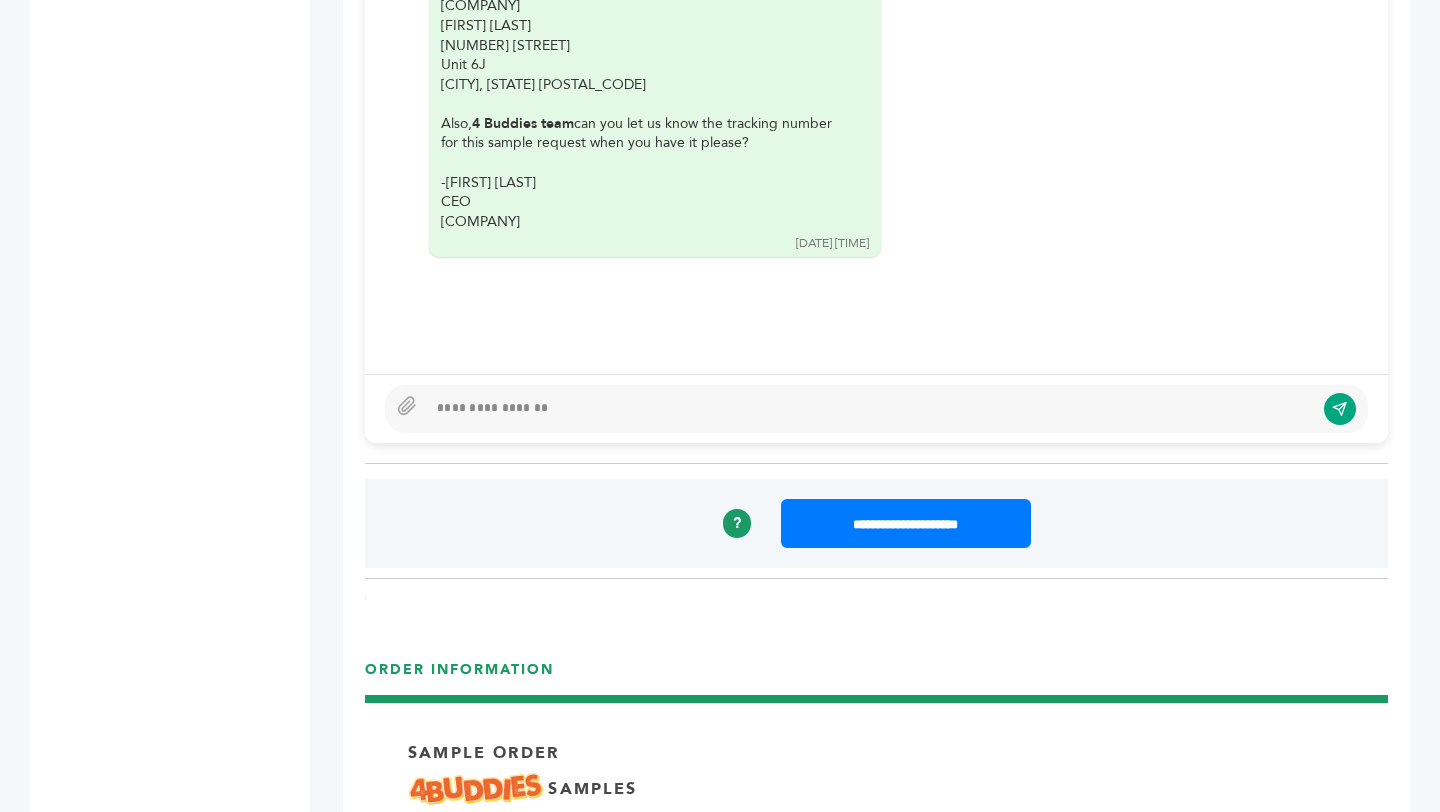 click at bounding box center [876, 409] 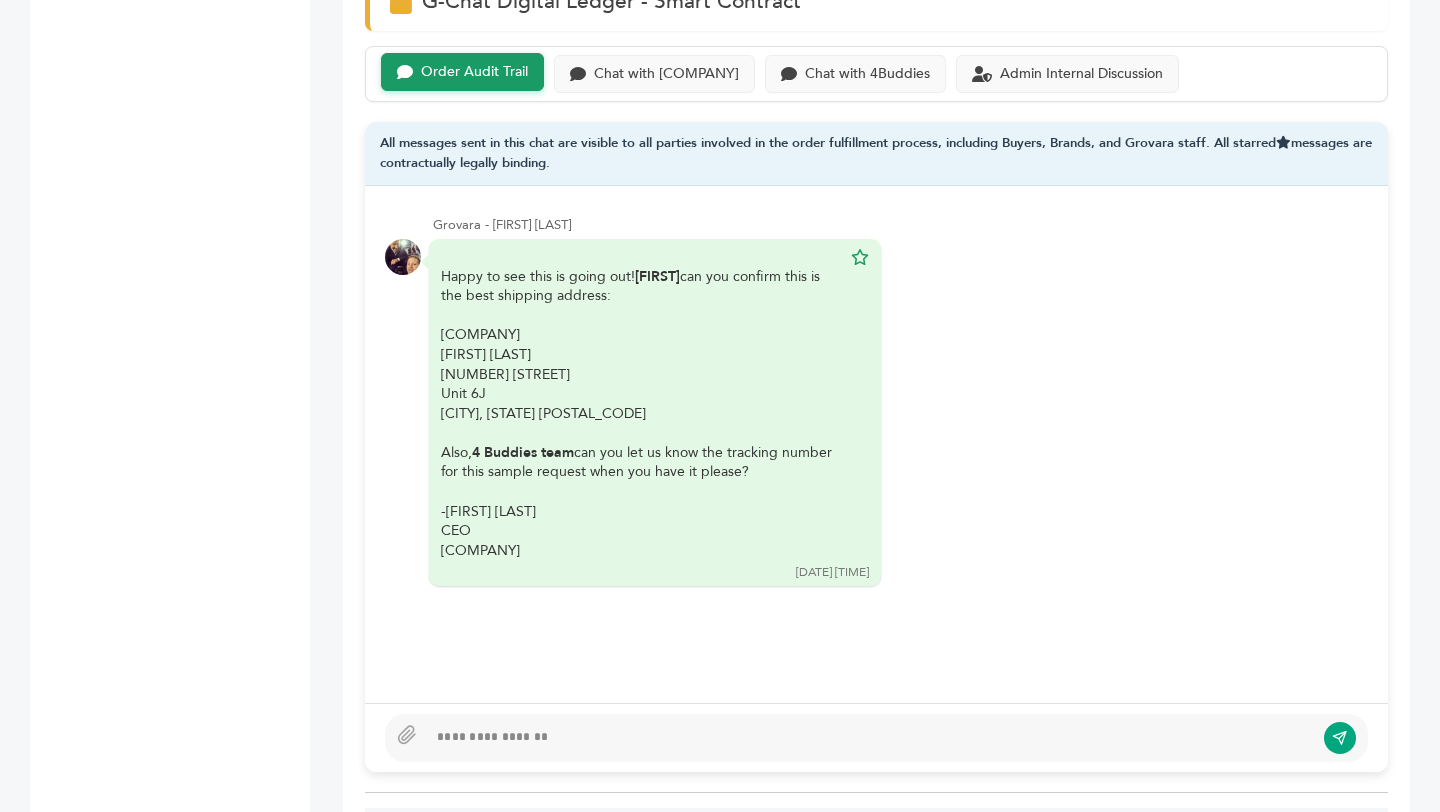 scroll, scrollTop: 1414, scrollLeft: 0, axis: vertical 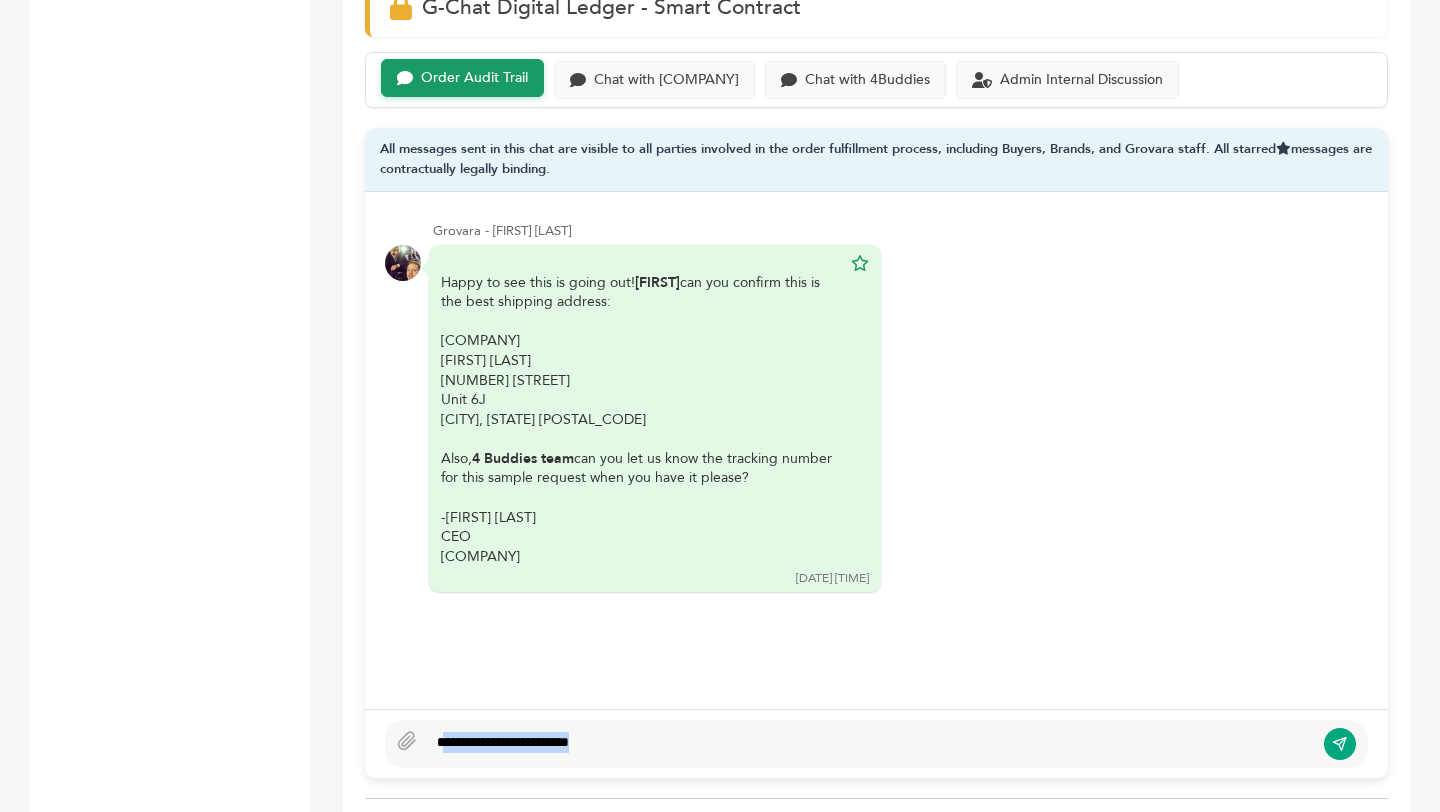 drag, startPoint x: 625, startPoint y: 742, endPoint x: 444, endPoint y: 742, distance: 181 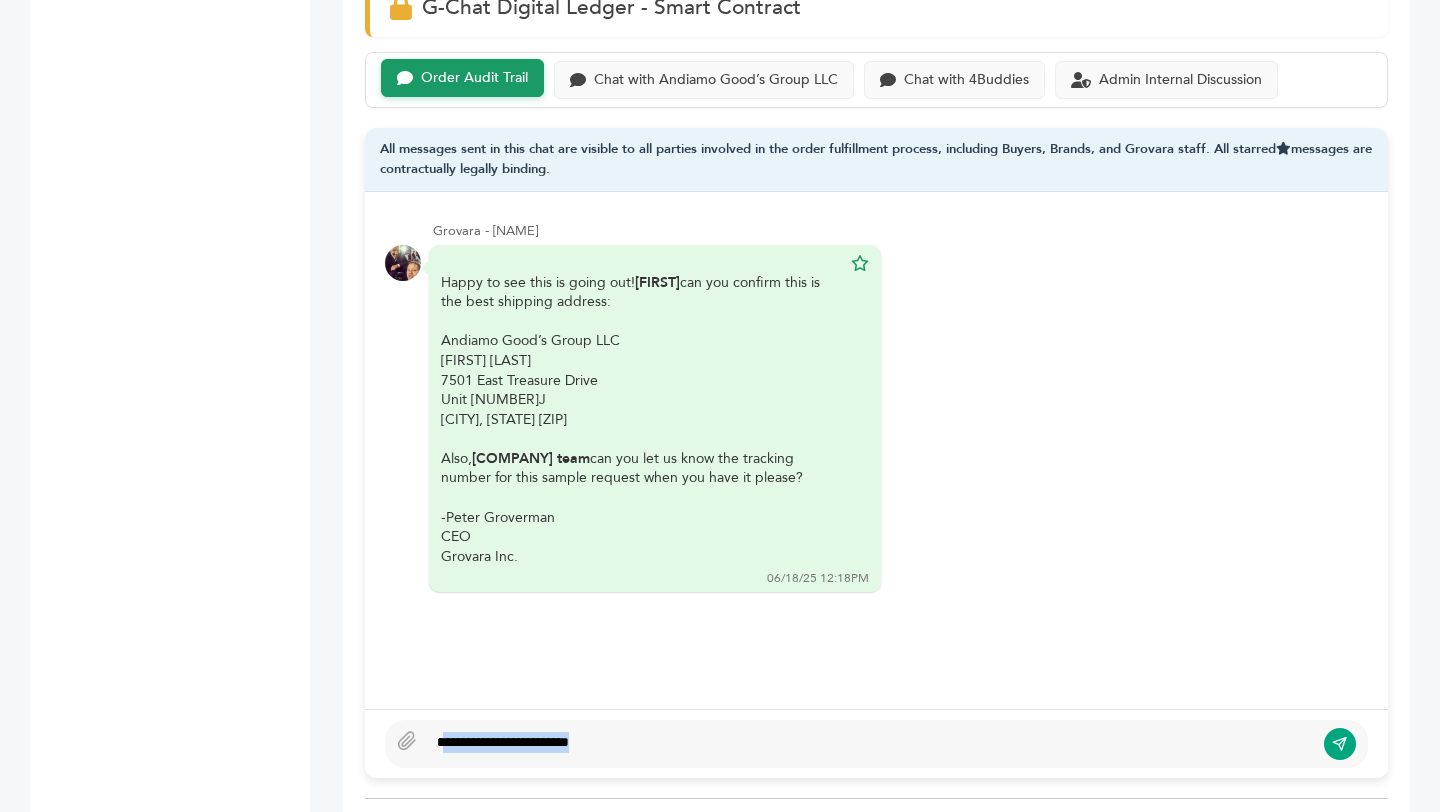 click on "**********" at bounding box center (870, 744) 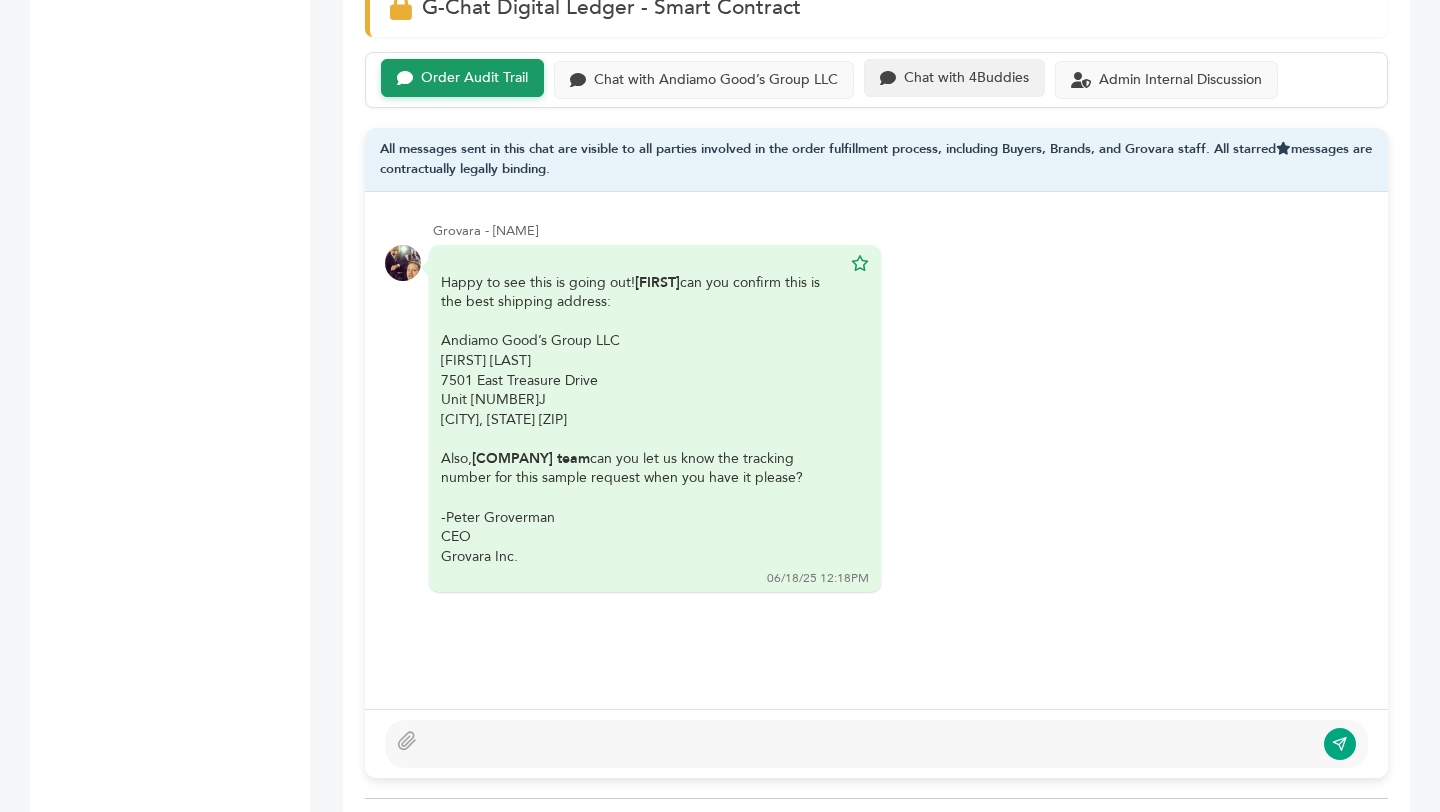 click on "Chat with 4Buddies" at bounding box center (474, 78) 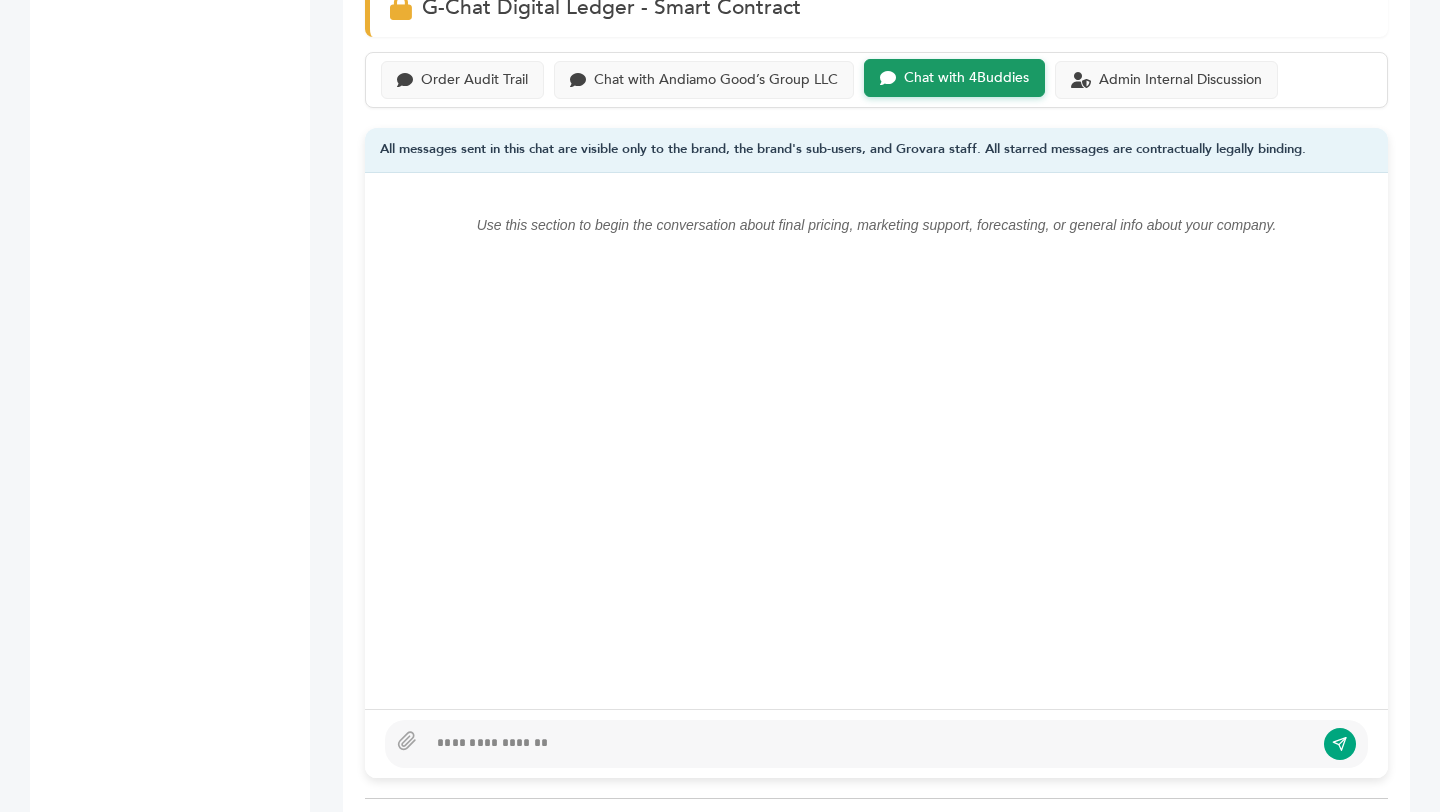 click at bounding box center [870, 744] 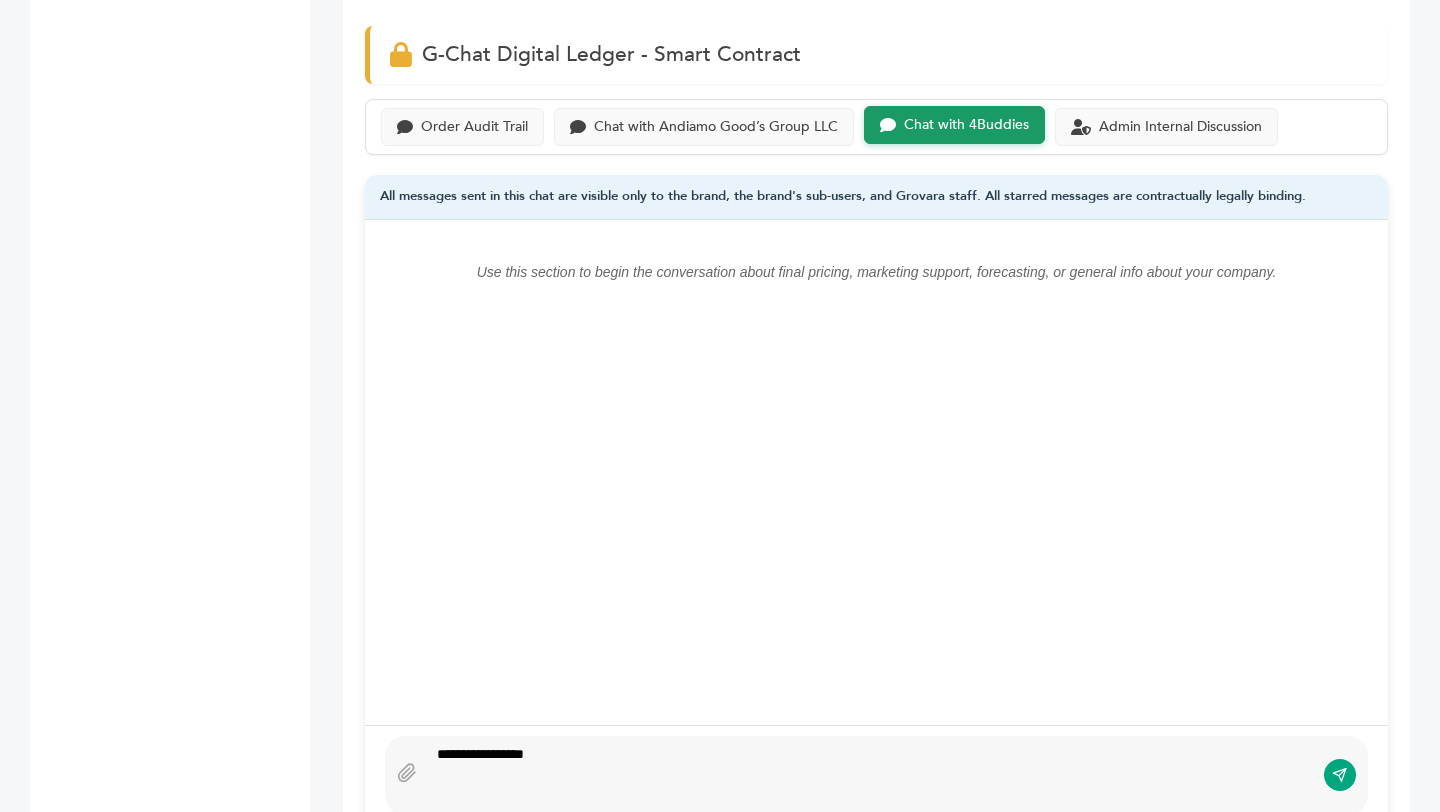 scroll, scrollTop: 1359, scrollLeft: 0, axis: vertical 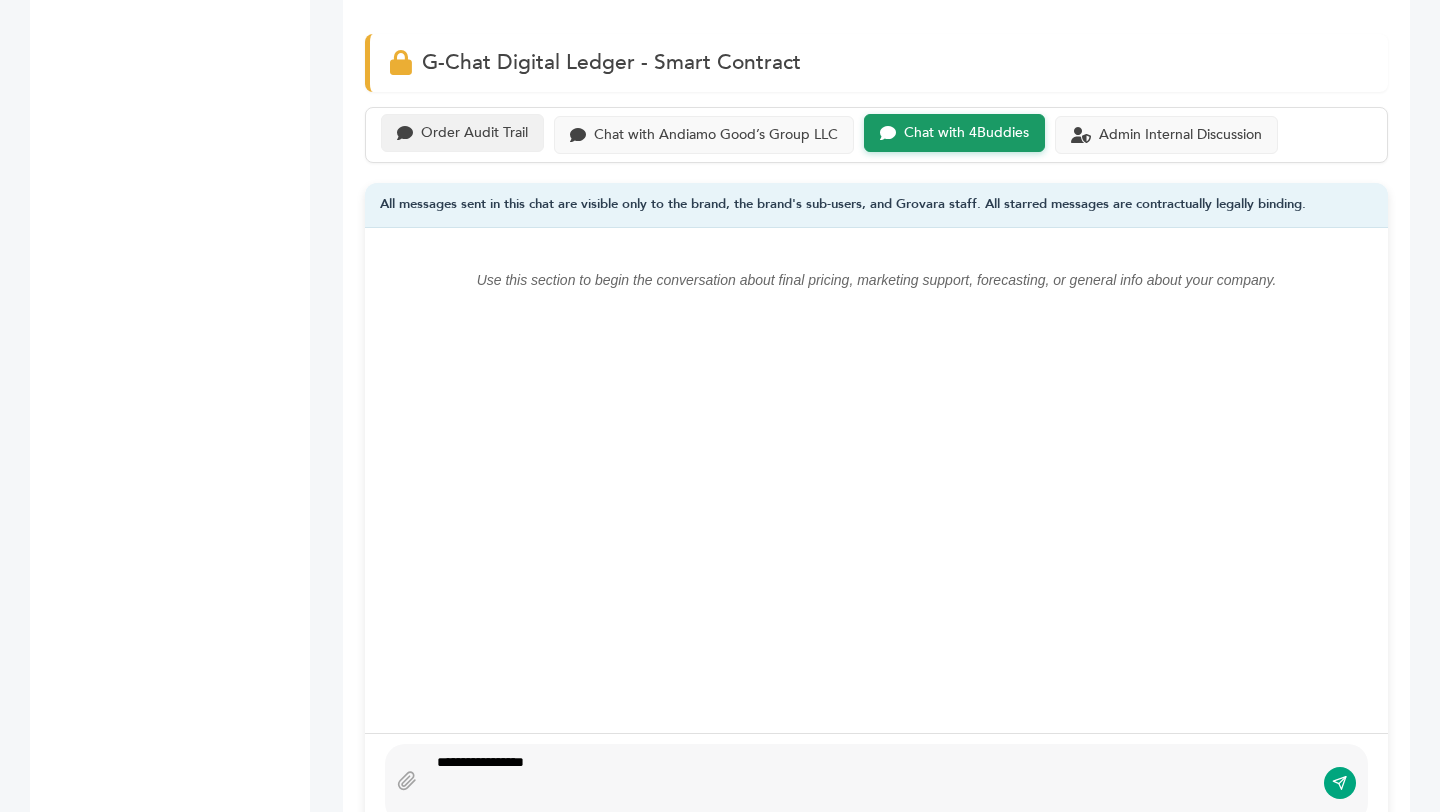 click on "Order Audit Trail" at bounding box center [474, 133] 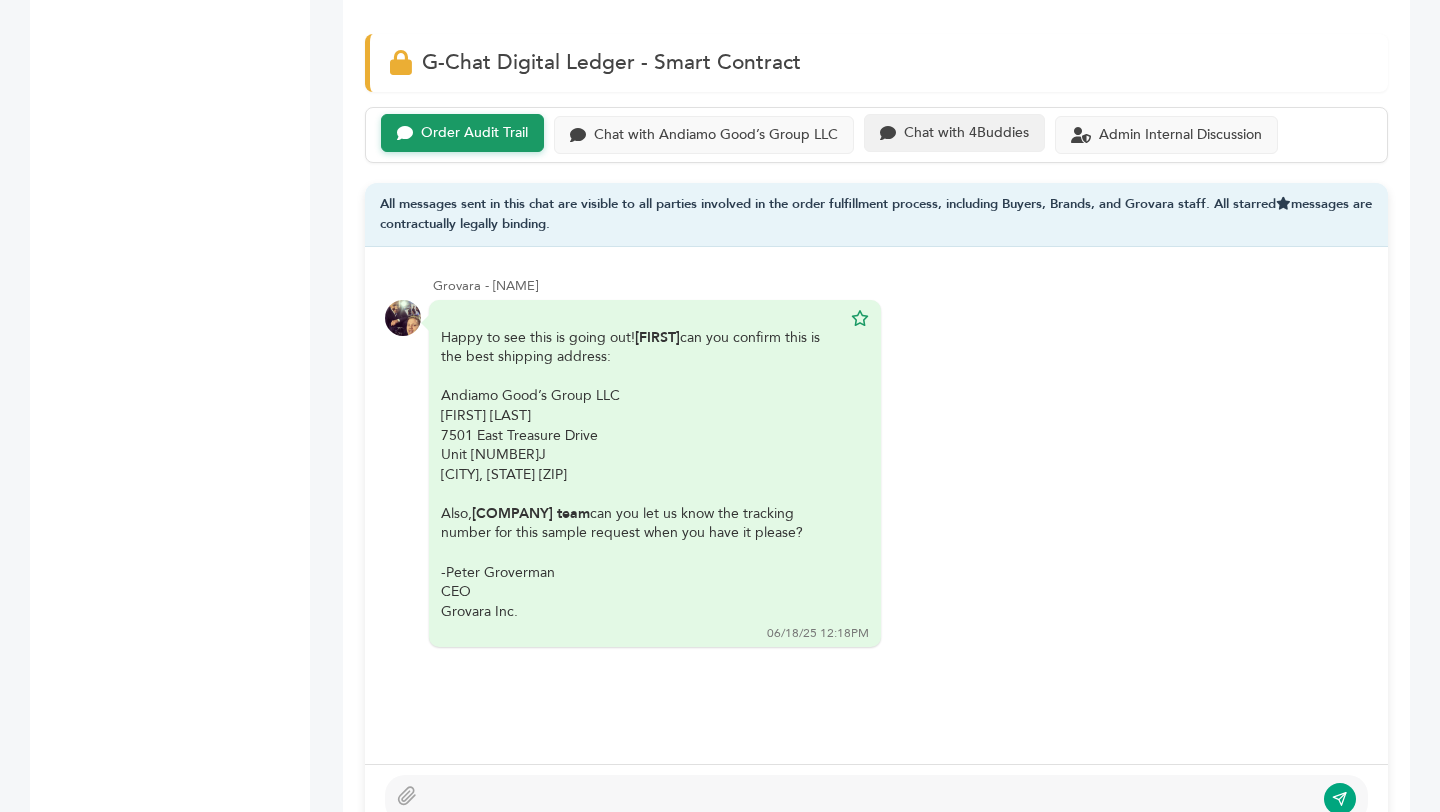 click on "Chat with 4Buddies" at bounding box center (474, 133) 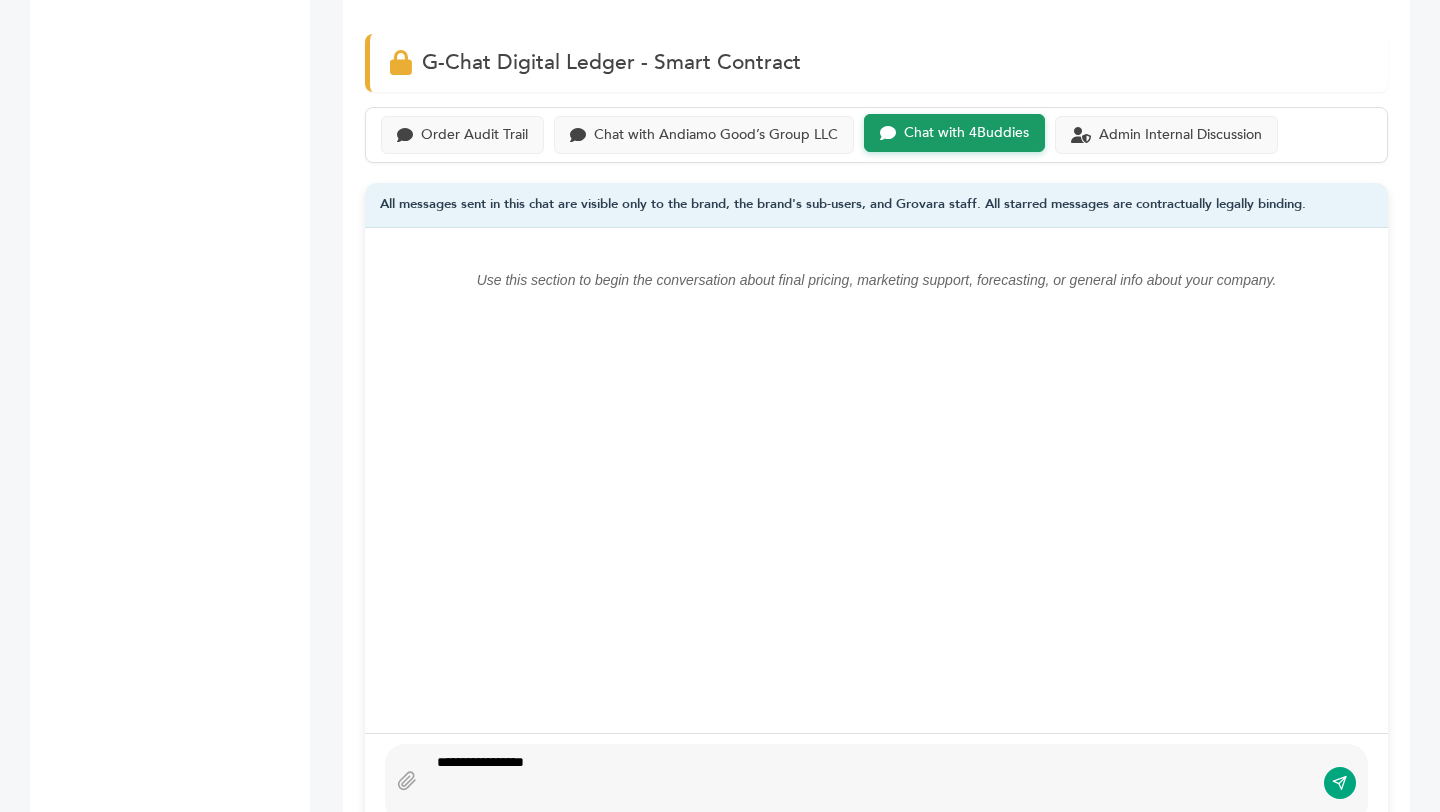click at bounding box center (870, 804) 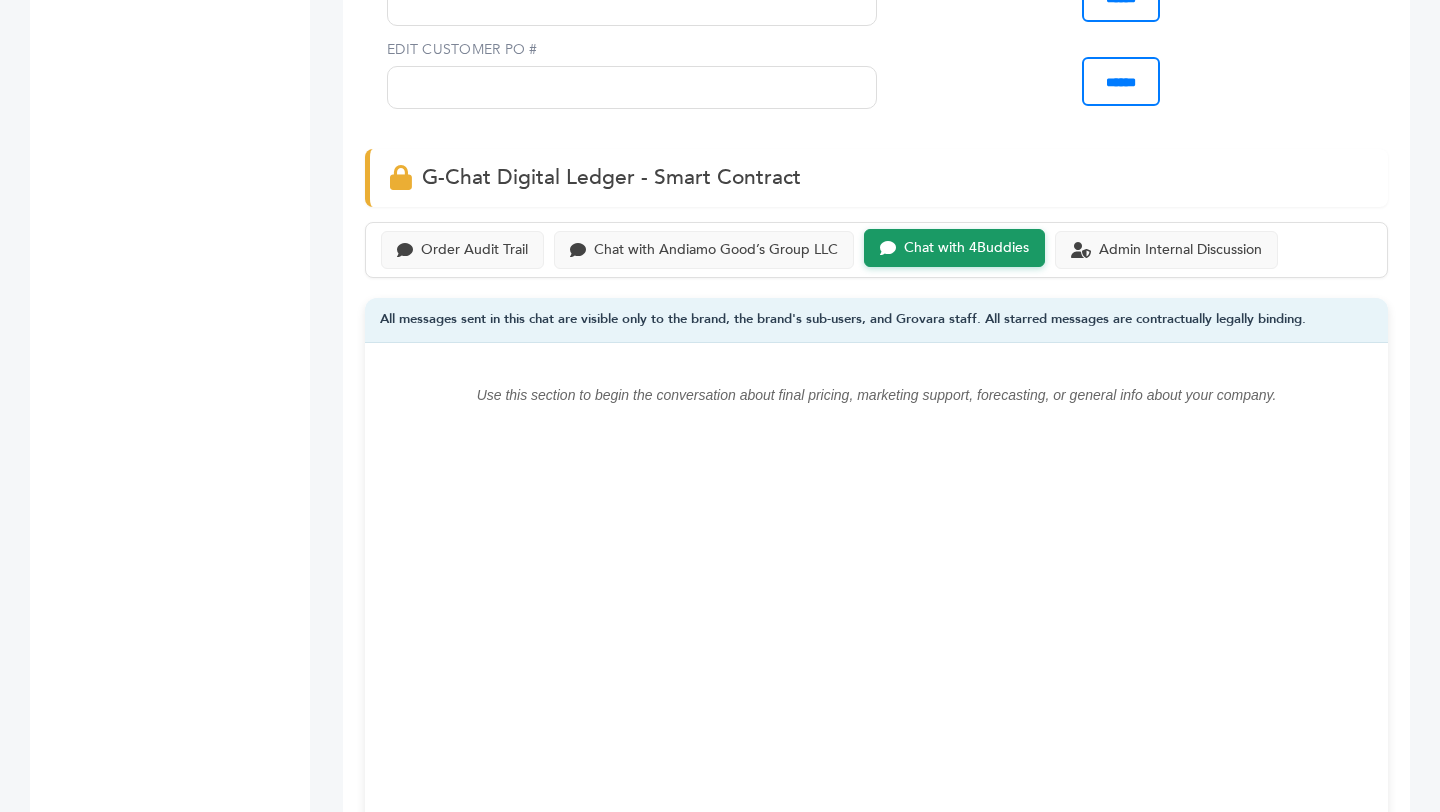 scroll, scrollTop: 1276, scrollLeft: 0, axis: vertical 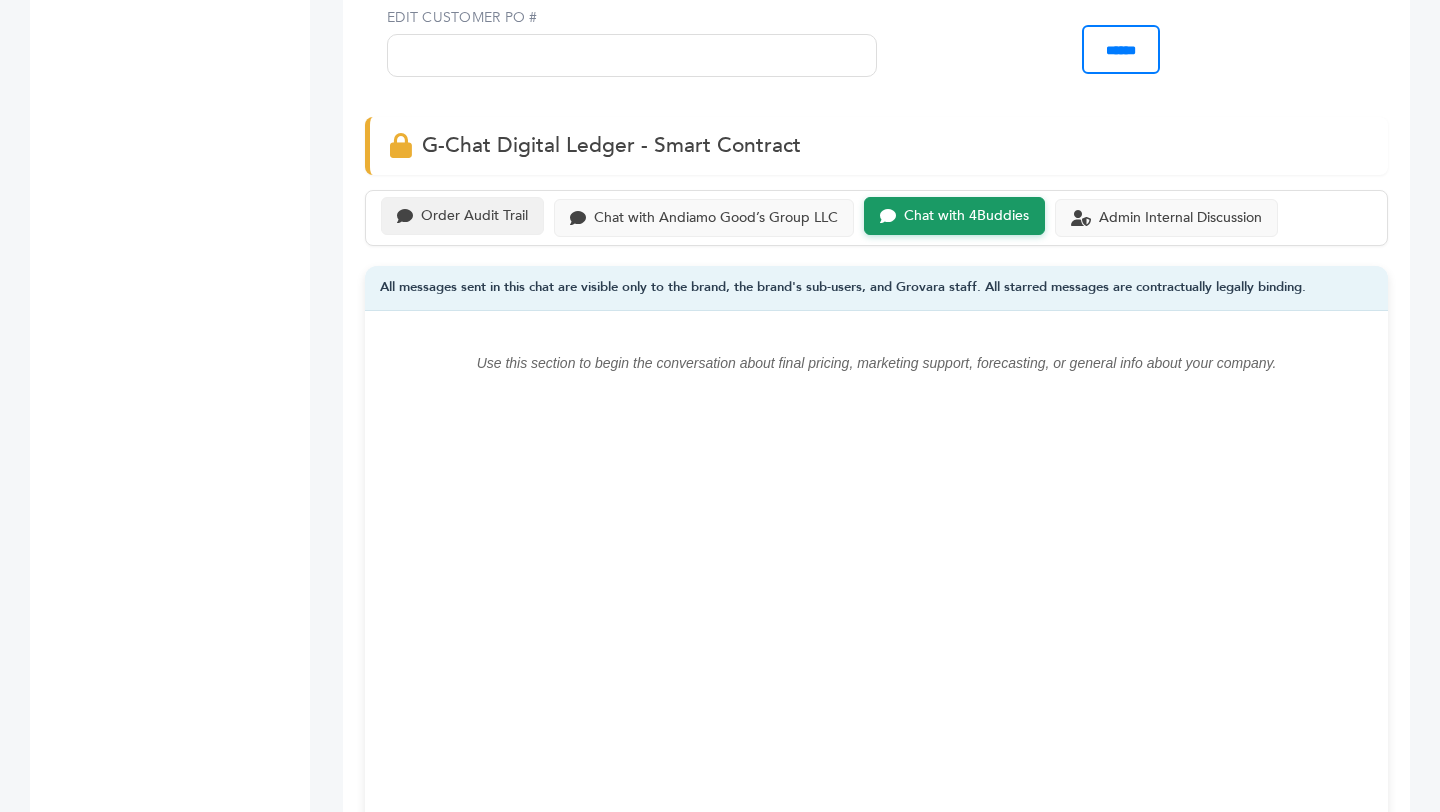 click on "Order Audit Trail" at bounding box center (474, 216) 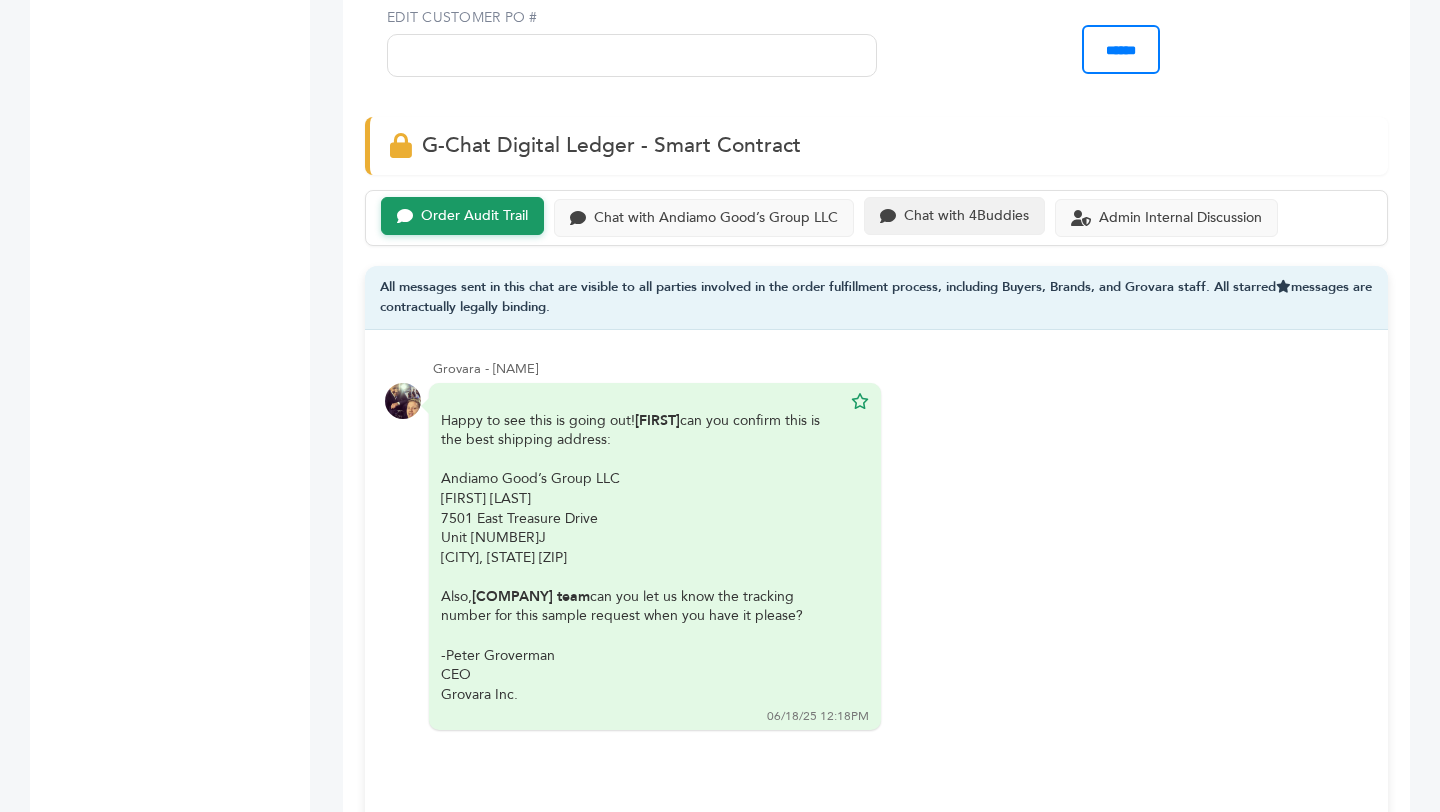 click on "Chat with 4Buddies" at bounding box center (474, 216) 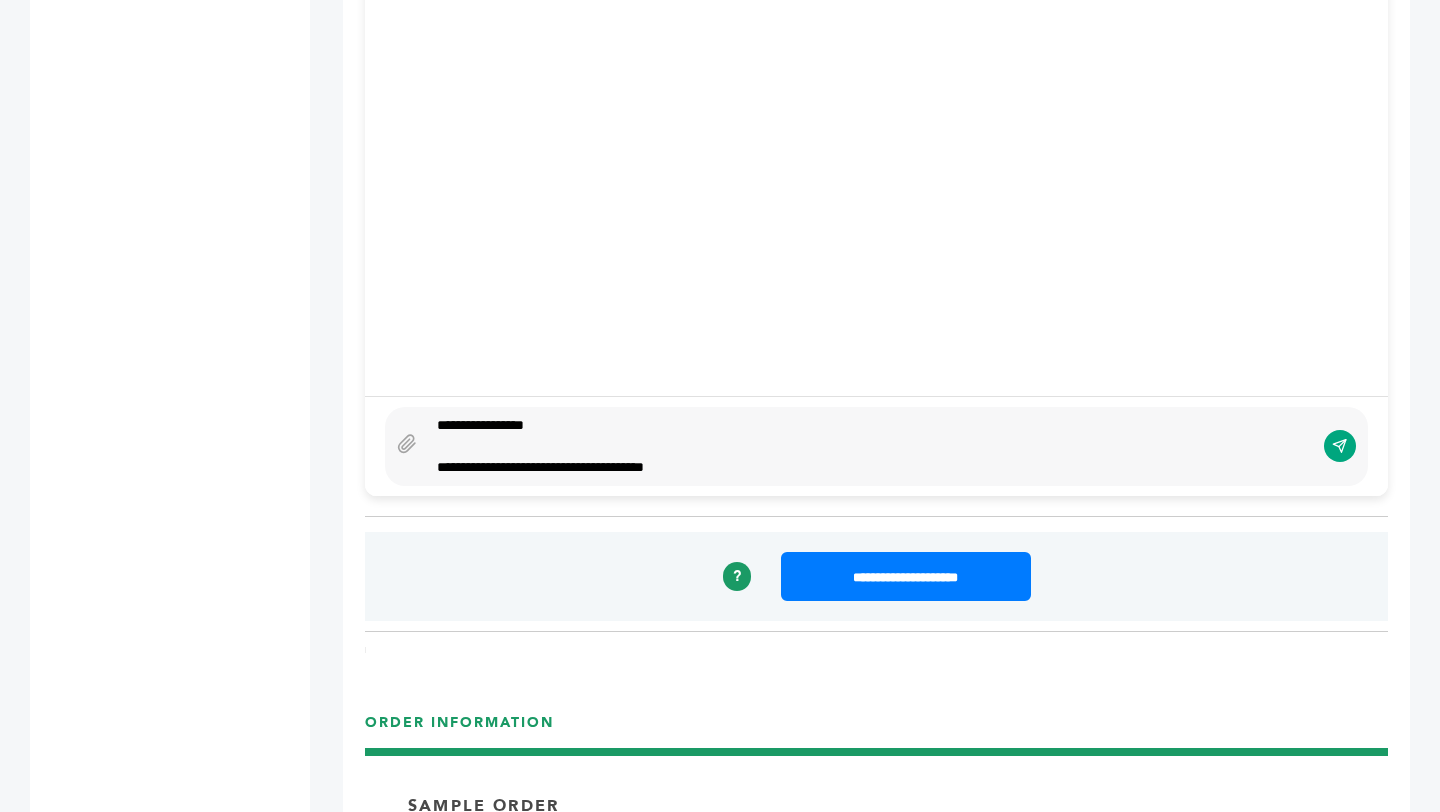 scroll, scrollTop: 1701, scrollLeft: 0, axis: vertical 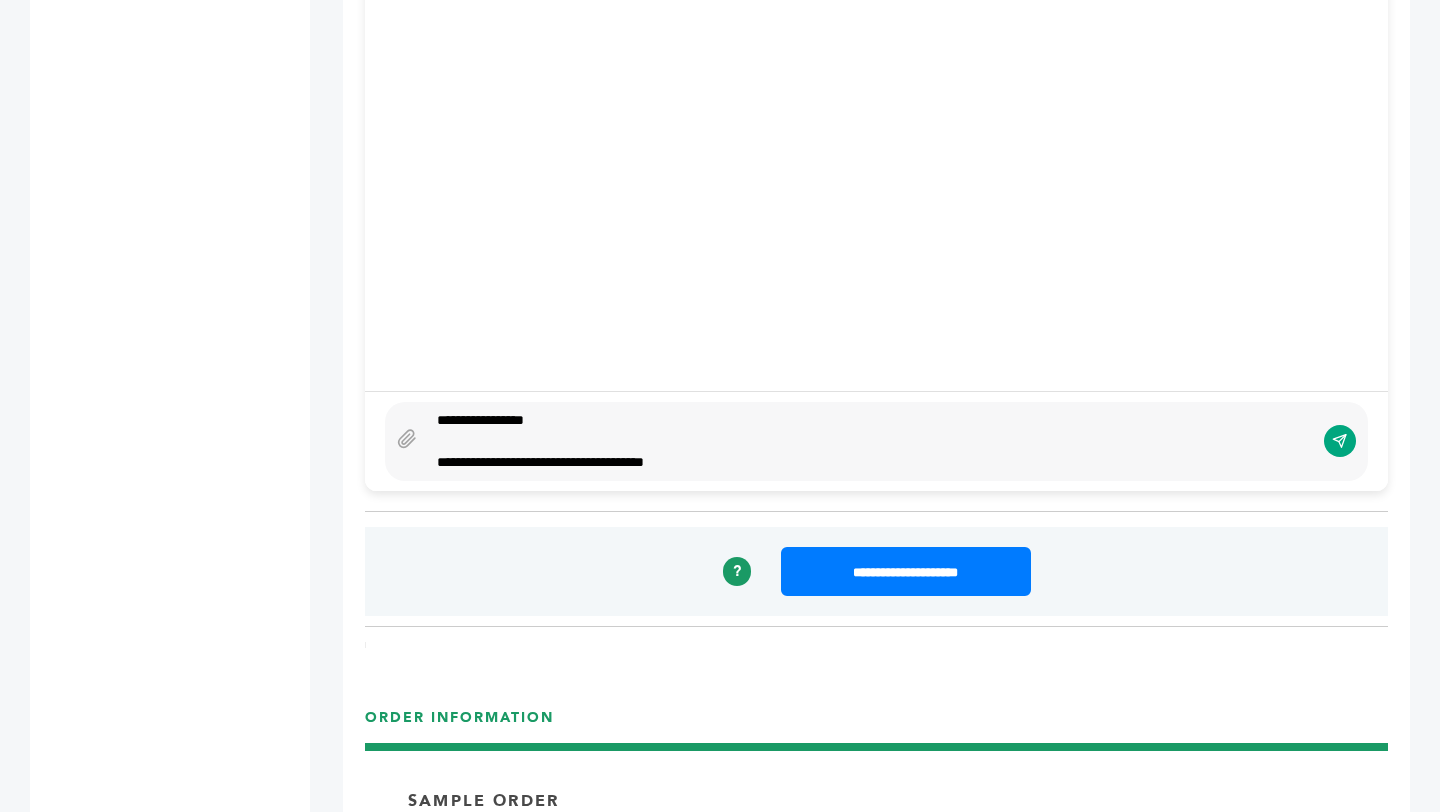 click on "**********" at bounding box center (870, 441) 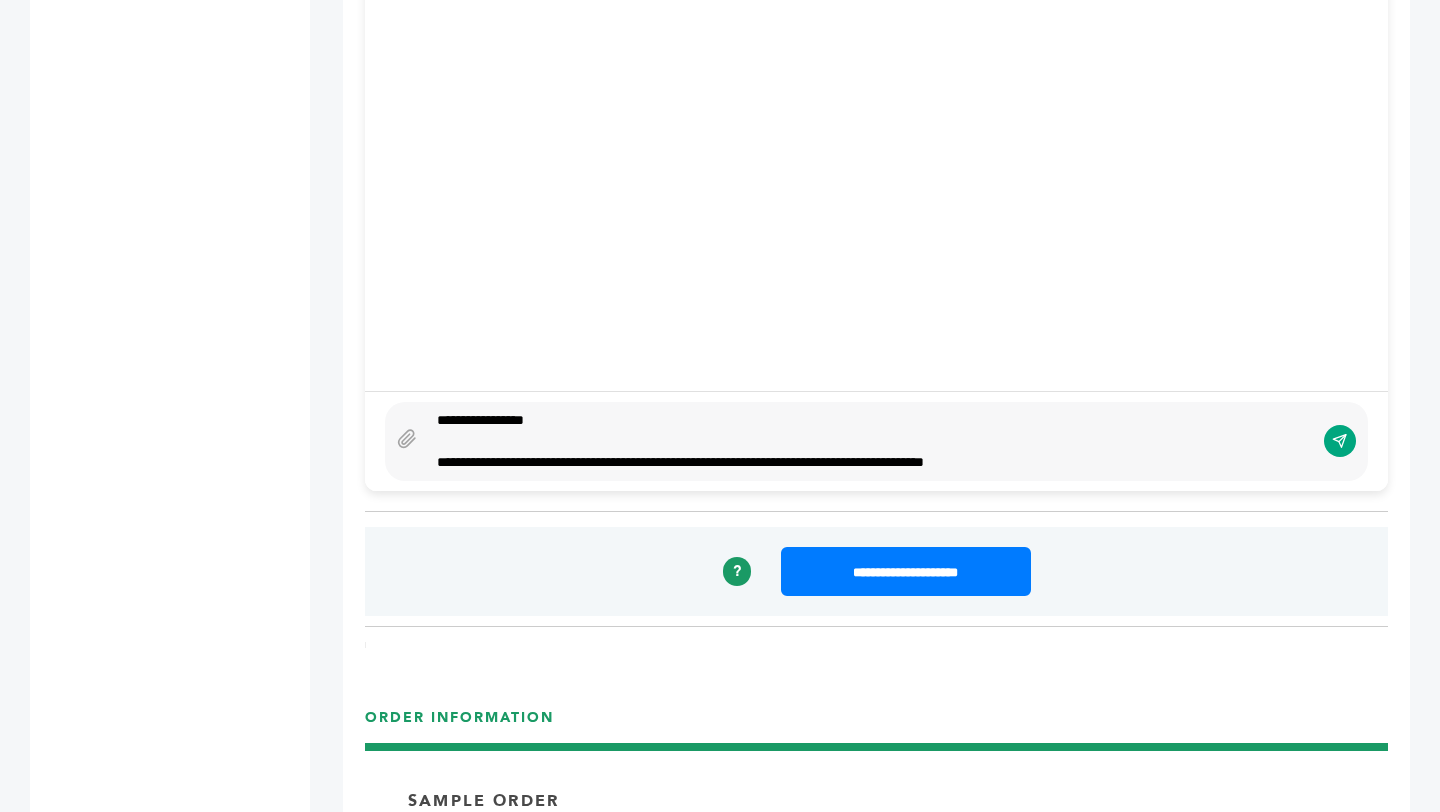 scroll, scrollTop: 1680, scrollLeft: 0, axis: vertical 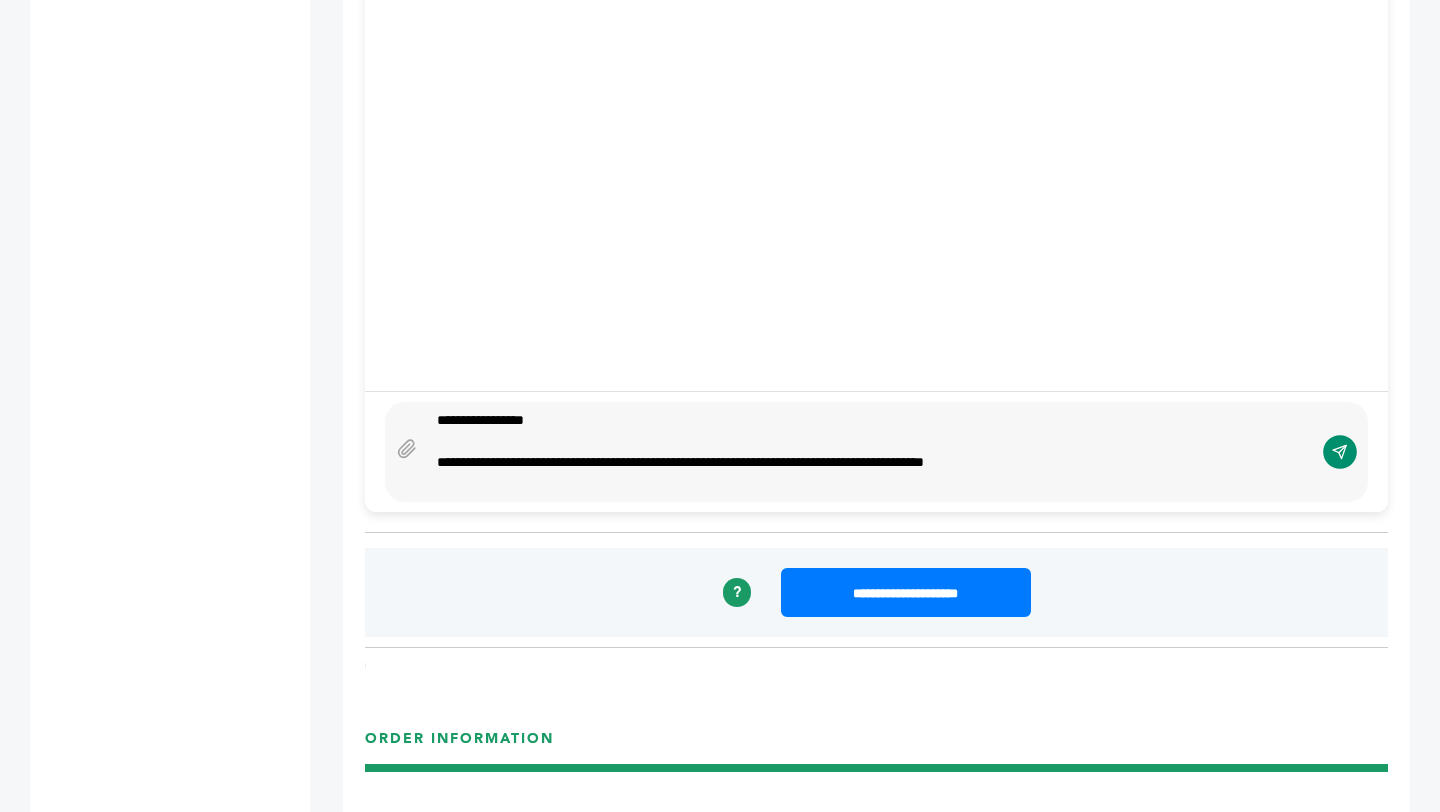 click at bounding box center (1340, 452) 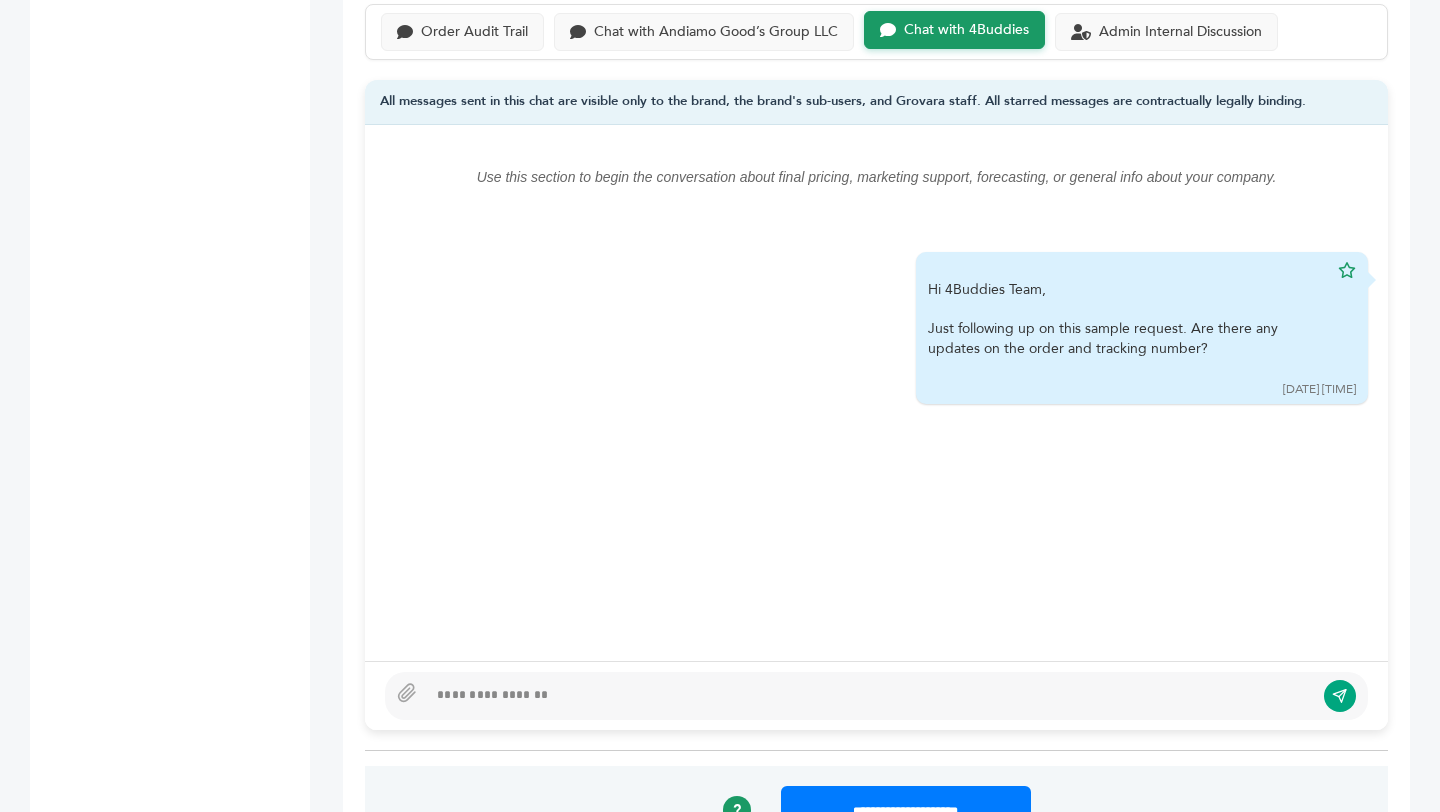 scroll, scrollTop: 1455, scrollLeft: 0, axis: vertical 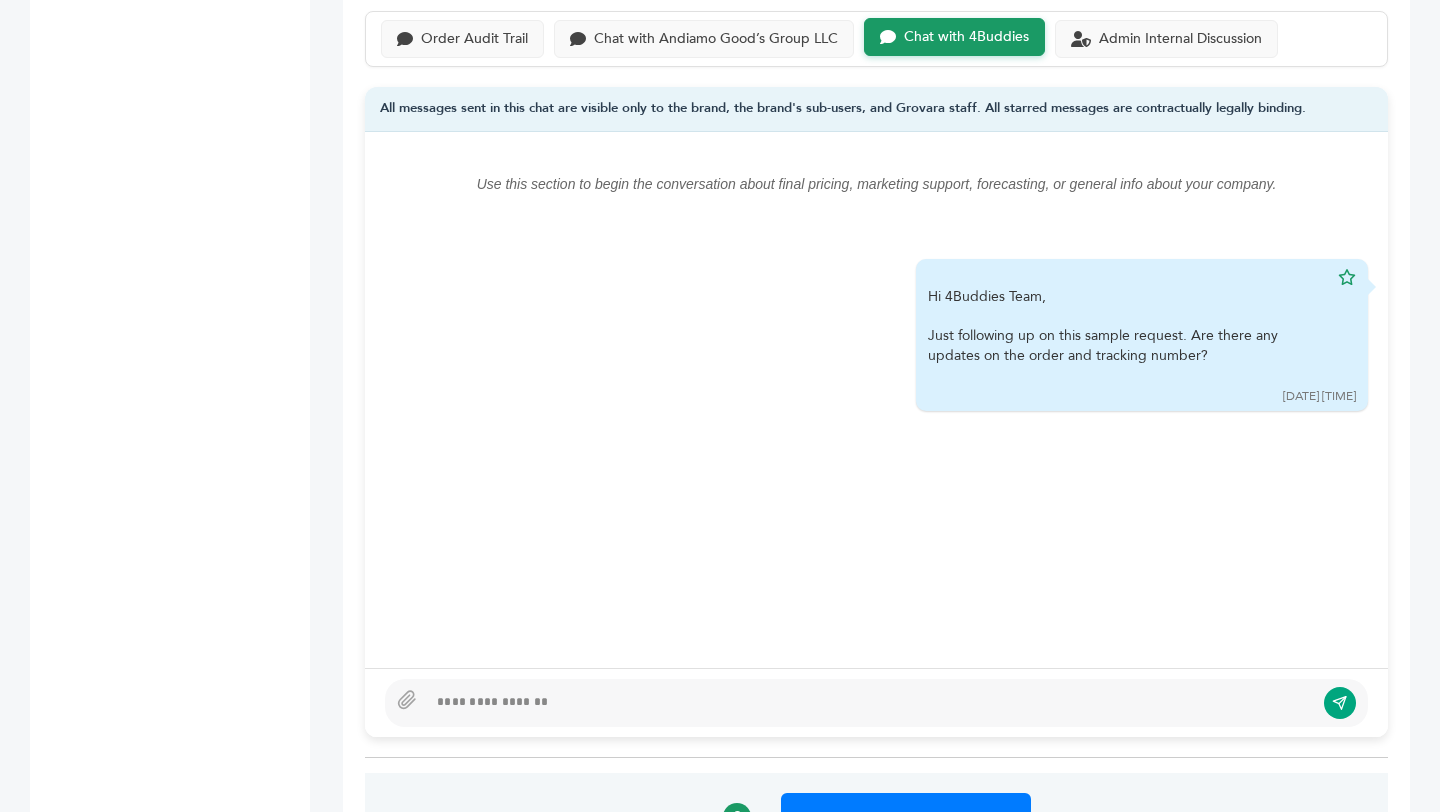 click on "Hi 4Buddies Team, Just following up on this sample request. Are there any updates on the order and tracking number?
07/02/25 4:38PM
Read by:  None" at bounding box center (876, 336) 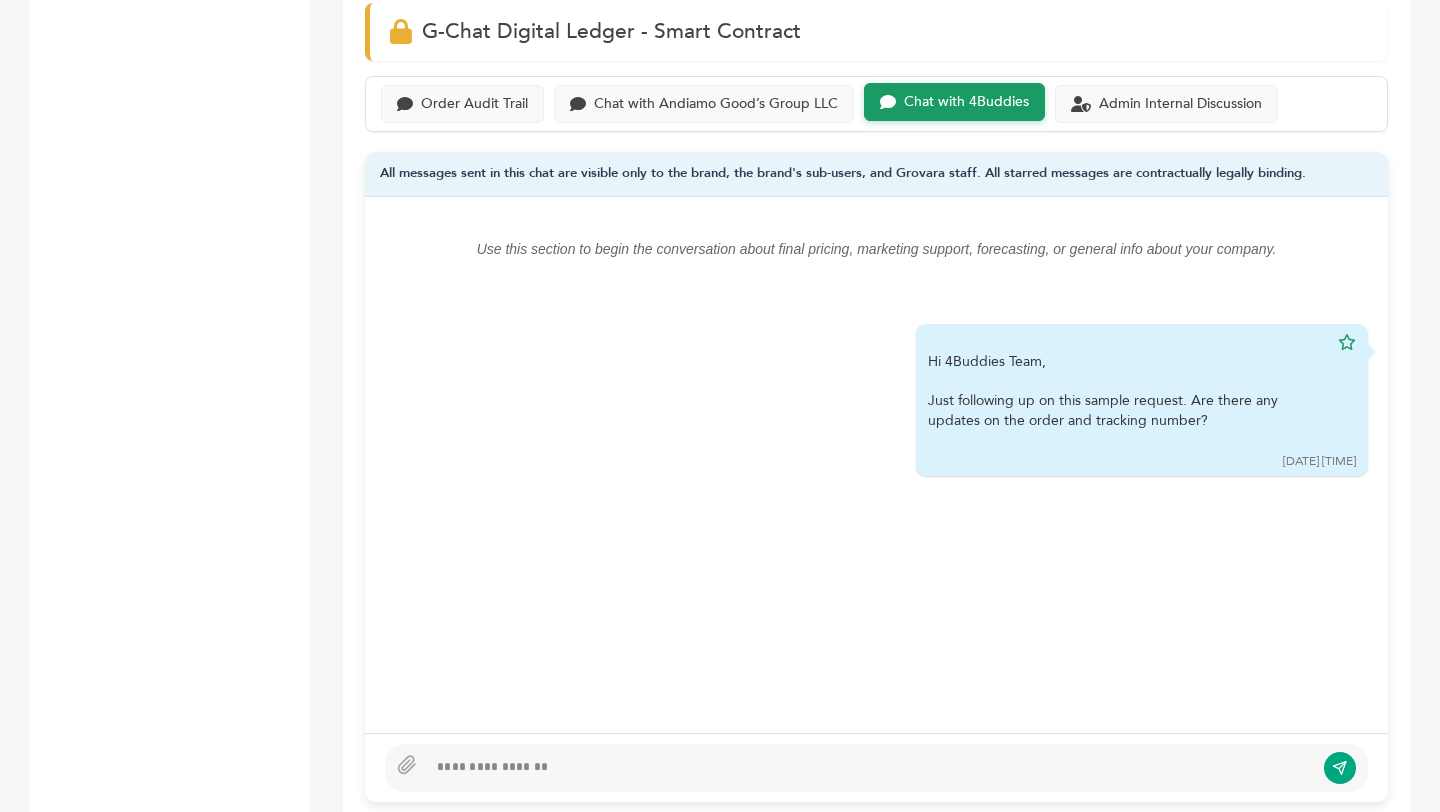 scroll, scrollTop: 1327, scrollLeft: 0, axis: vertical 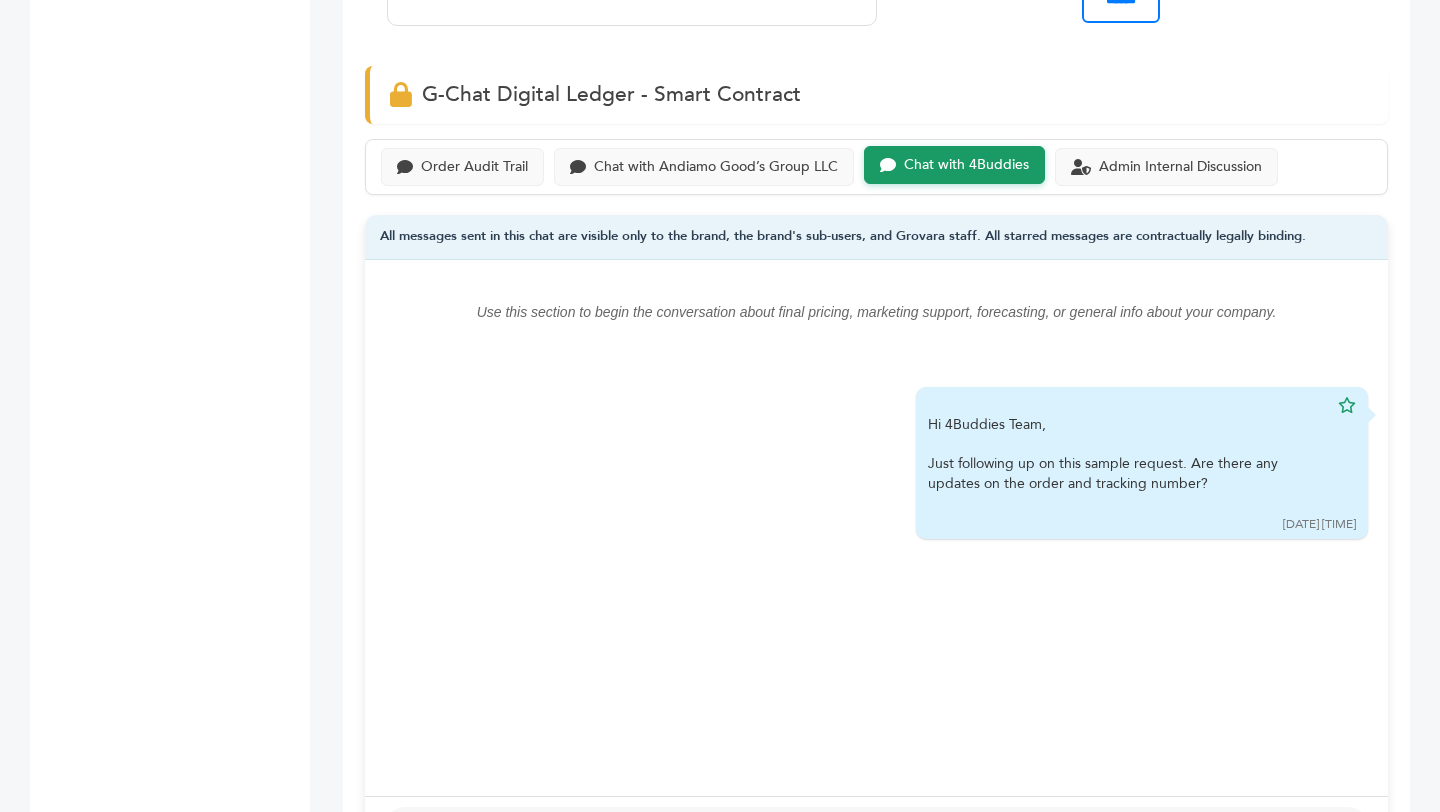 click on "Order Audit Trail
Chat with Andiamo Good’s Group LLC
Chat with 4Buddies
Admin Internal Discussion" at bounding box center [876, 167] 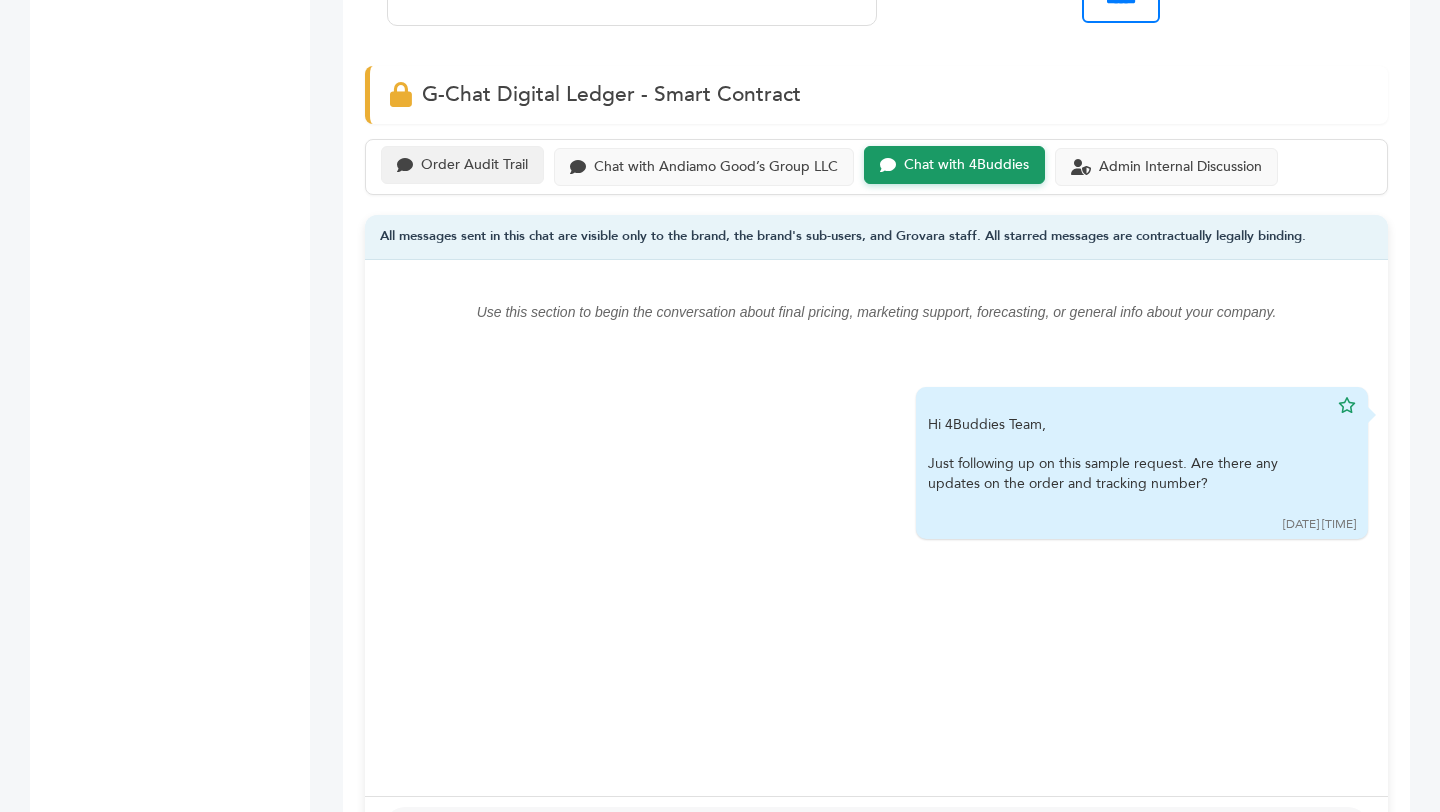 click on "Order Audit Trail" at bounding box center [474, 165] 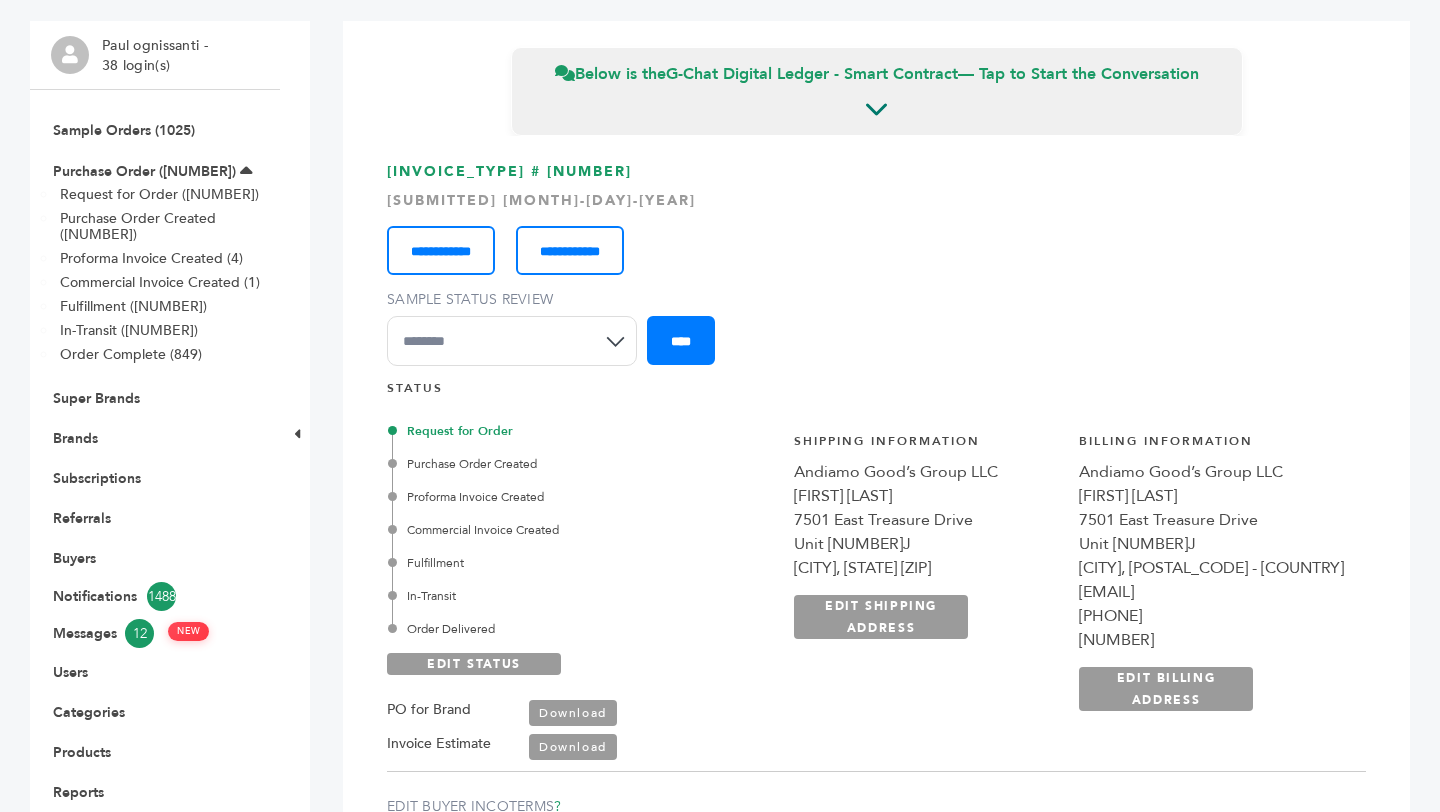 scroll, scrollTop: 154, scrollLeft: 0, axis: vertical 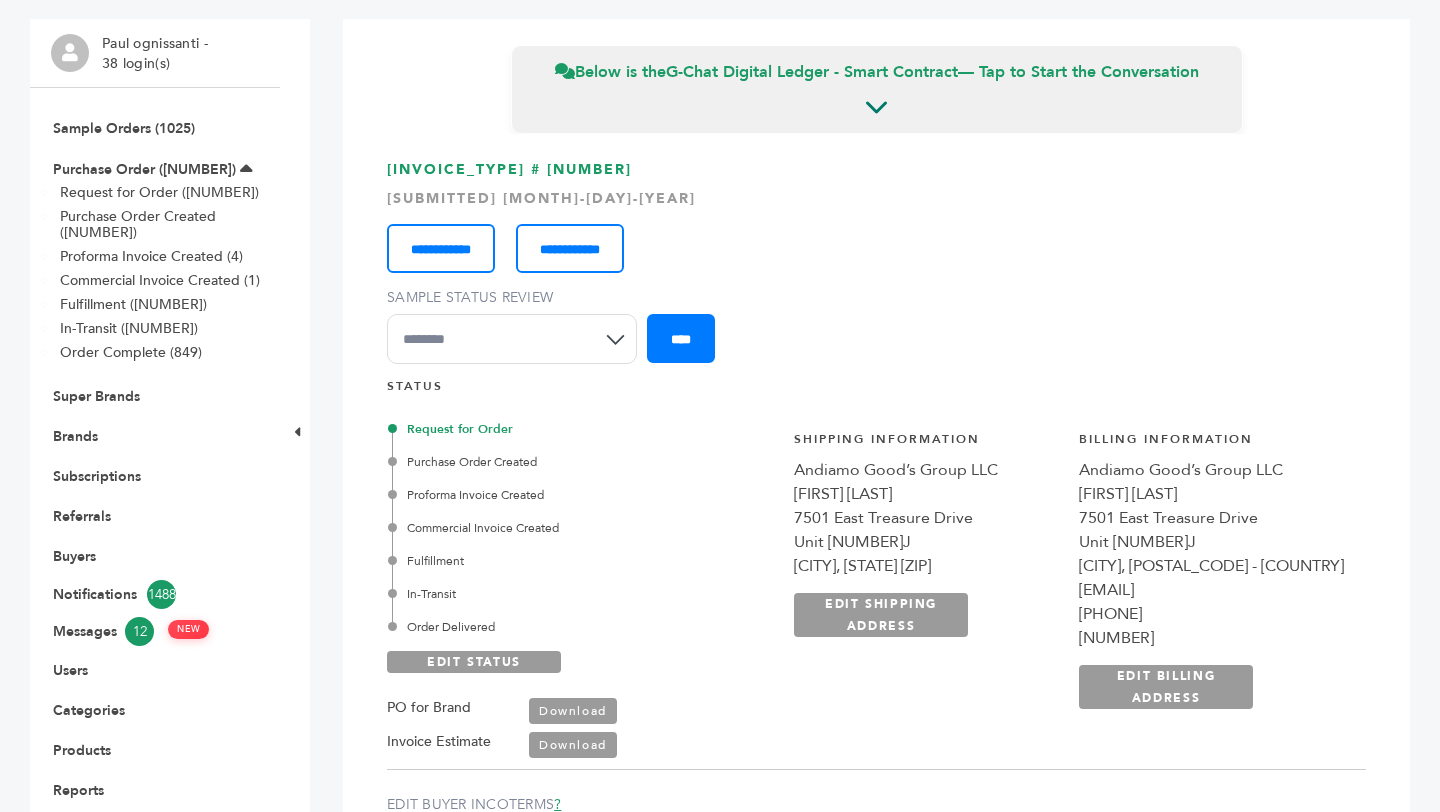 click on "**********" at bounding box center [1069, 580] 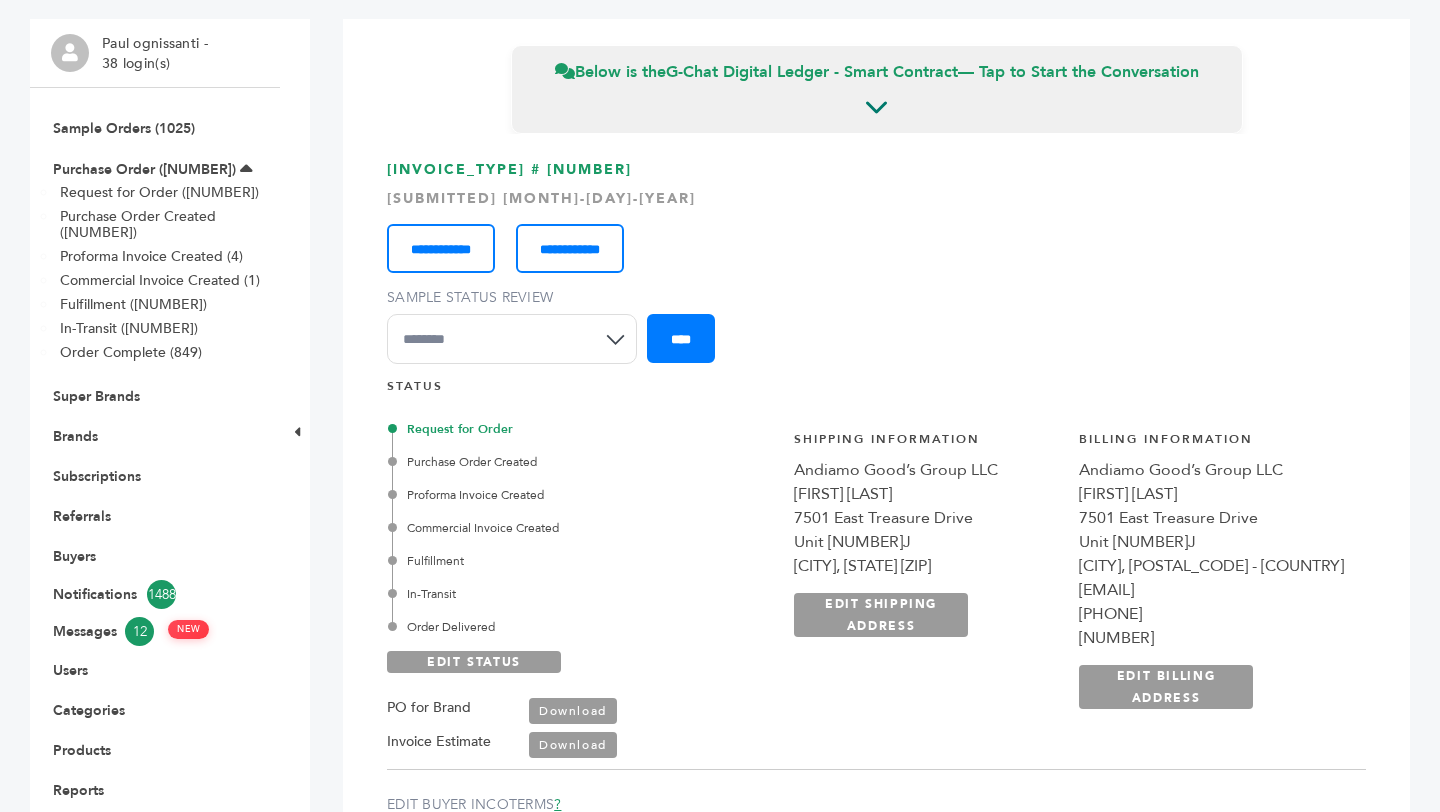 drag, startPoint x: 858, startPoint y: 471, endPoint x: 1086, endPoint y: 571, distance: 248.96587 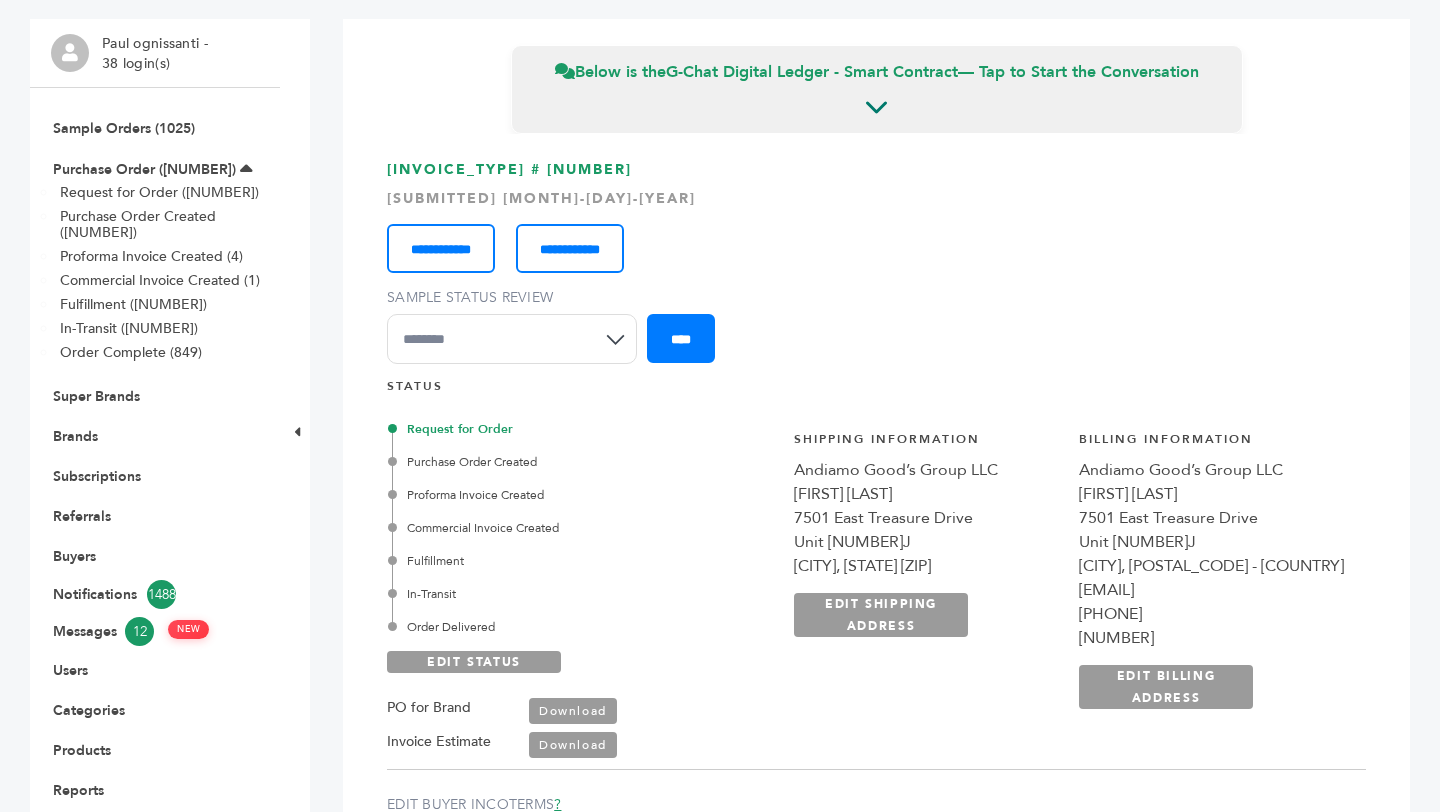click on "**********" at bounding box center [926, 570] 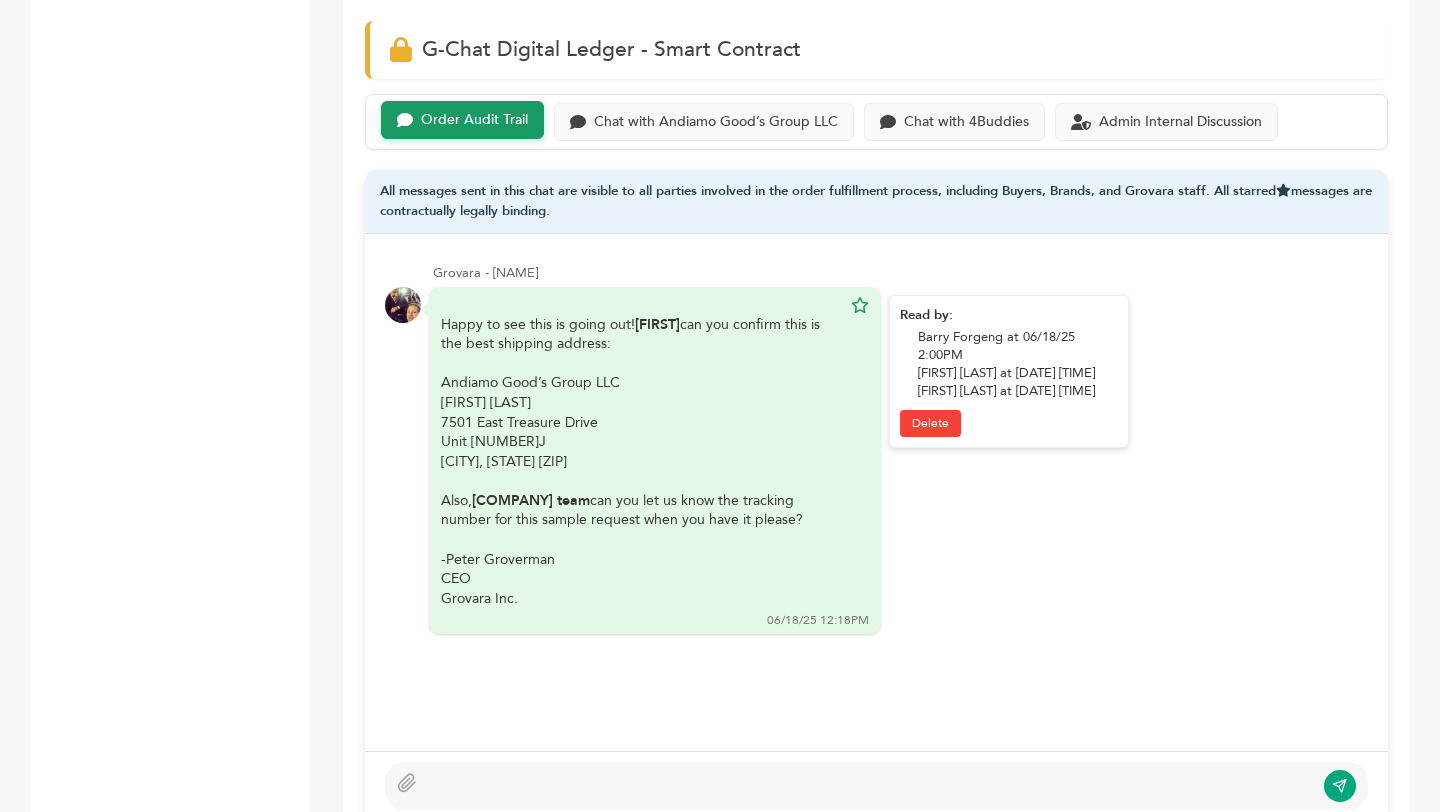 scroll, scrollTop: 1348, scrollLeft: 0, axis: vertical 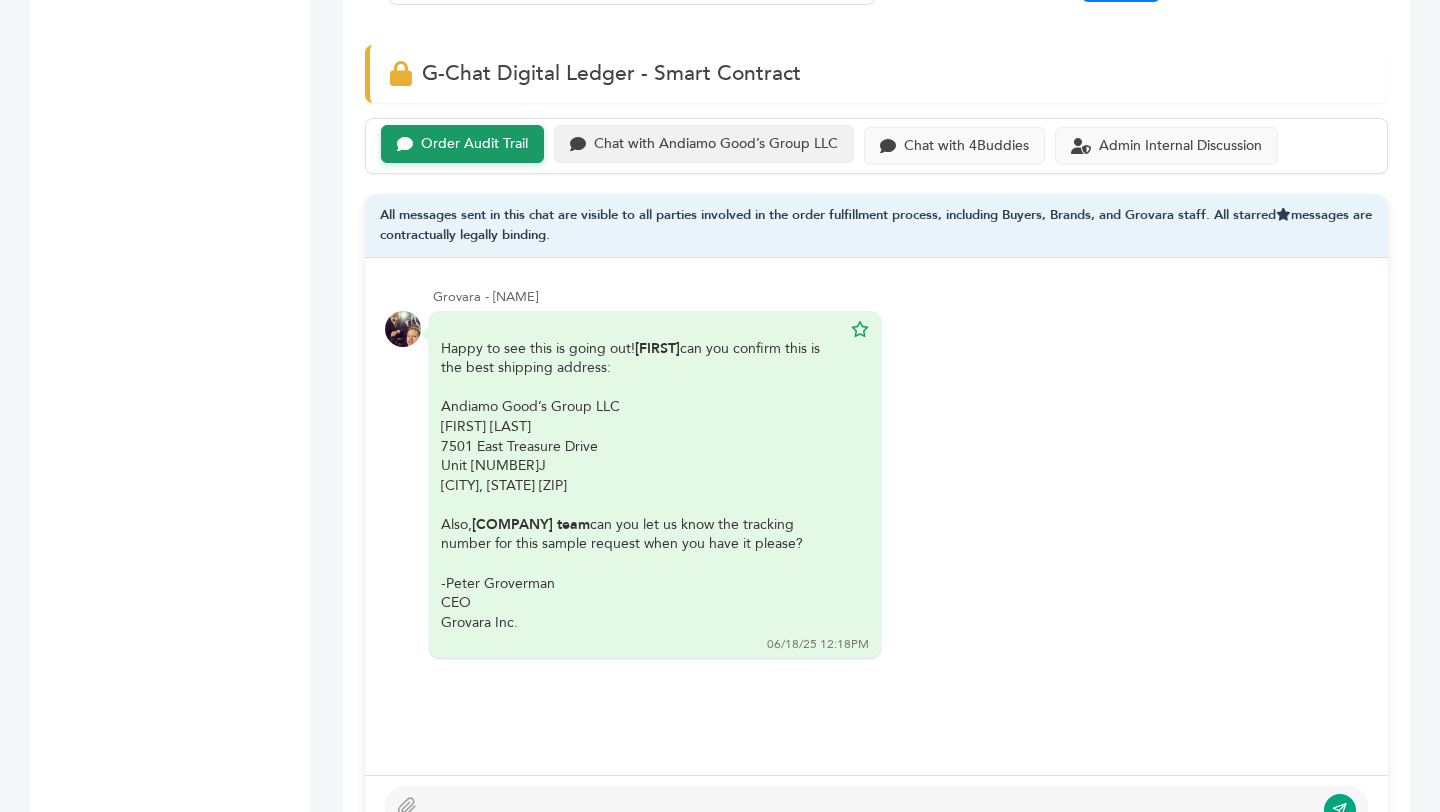 click on "Chat with Andiamo Good’s Group LLC" at bounding box center (474, 144) 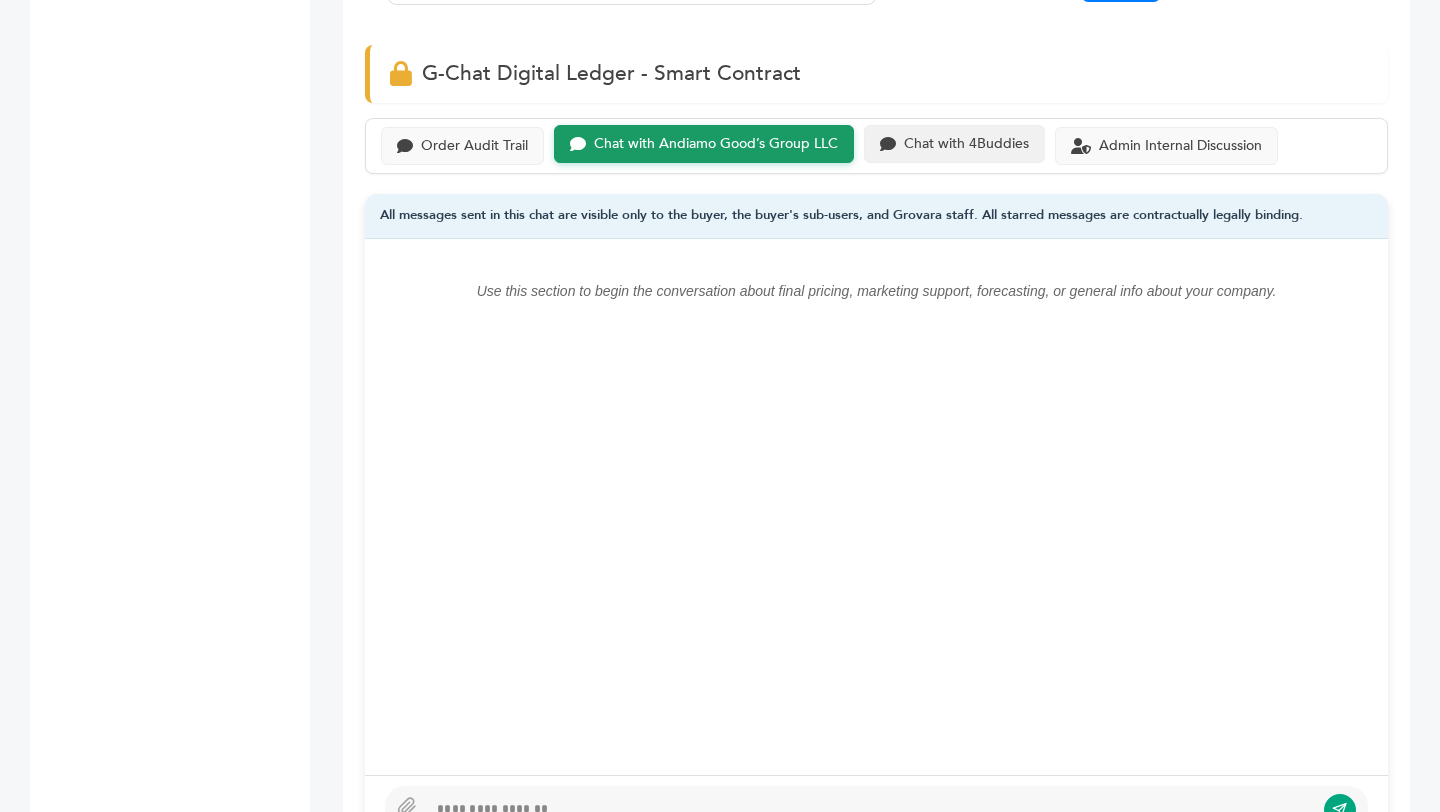 click on "Chat with 4Buddies" at bounding box center (954, 144) 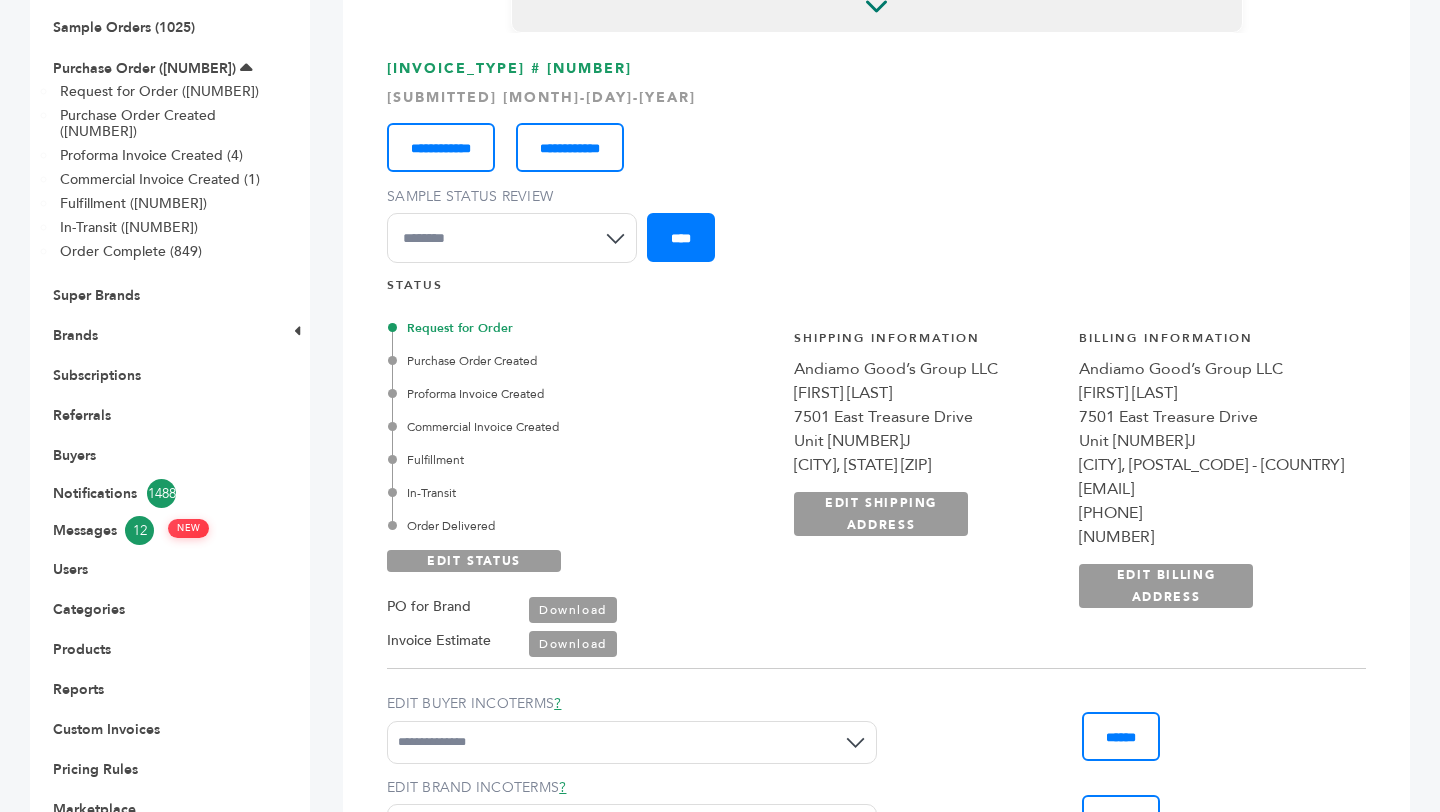 scroll, scrollTop: 0, scrollLeft: 0, axis: both 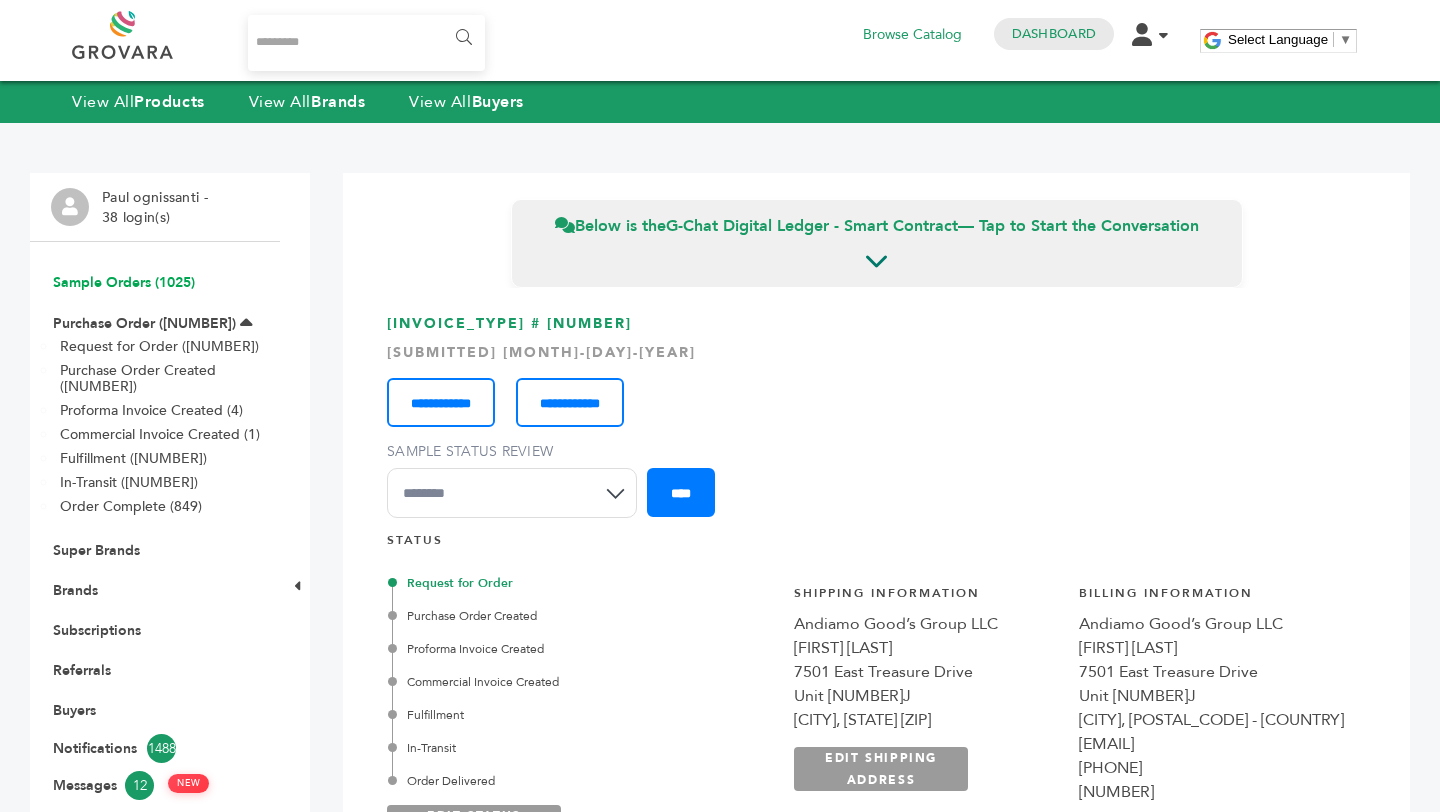 click on "Sample Orders (1025)" at bounding box center [124, 282] 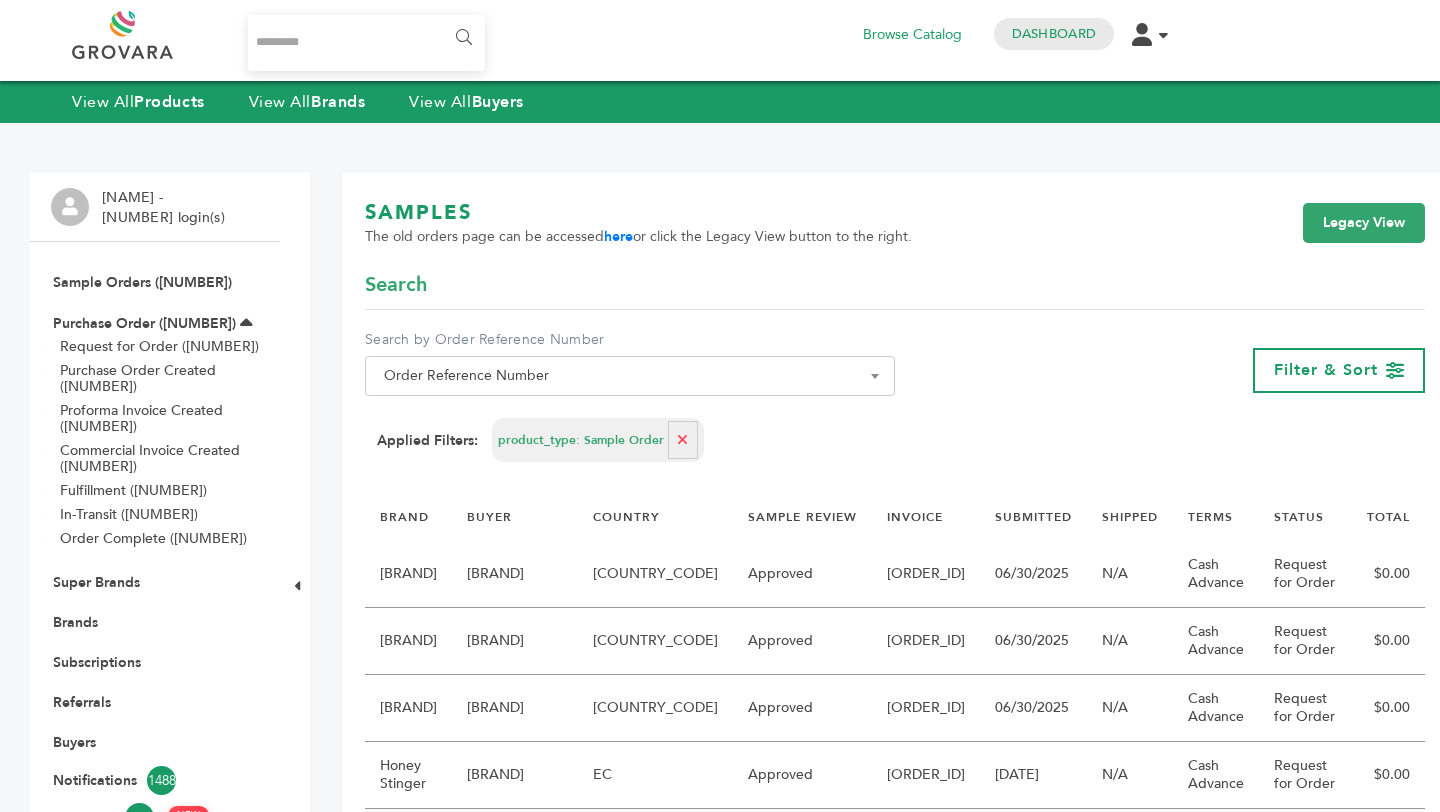 scroll, scrollTop: 0, scrollLeft: 0, axis: both 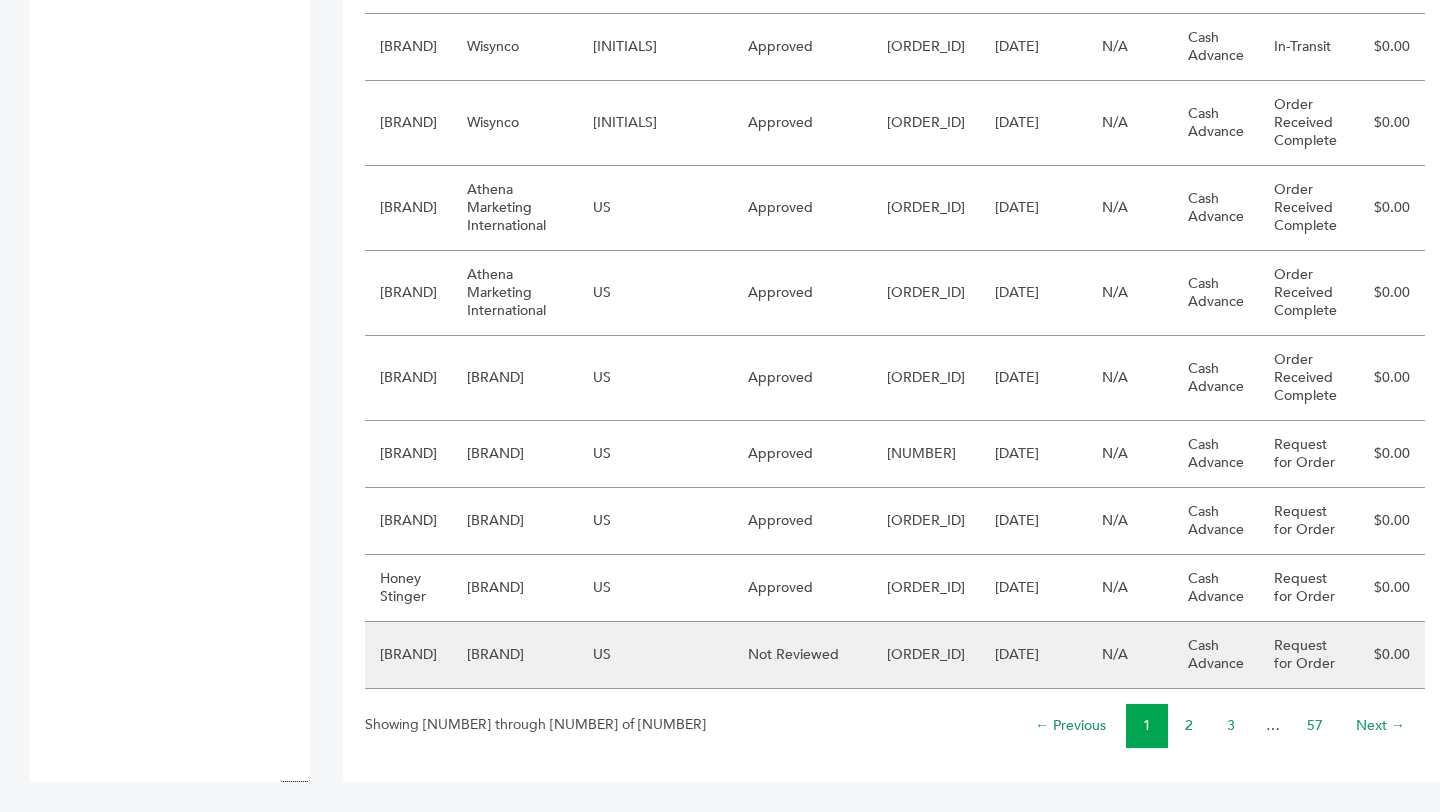 click on "Aiko Importers, Inc." at bounding box center (442, 655) 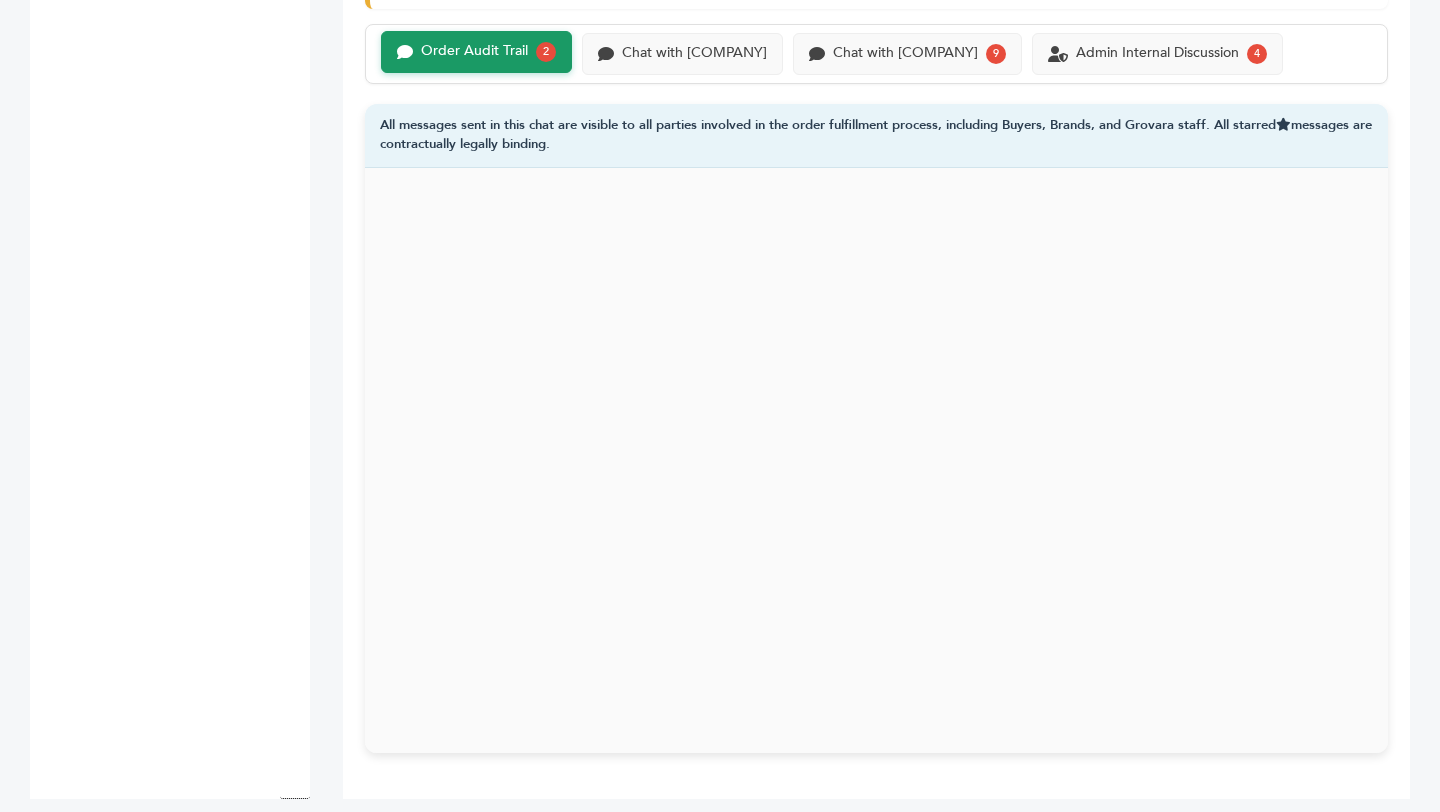 scroll, scrollTop: 1449, scrollLeft: 0, axis: vertical 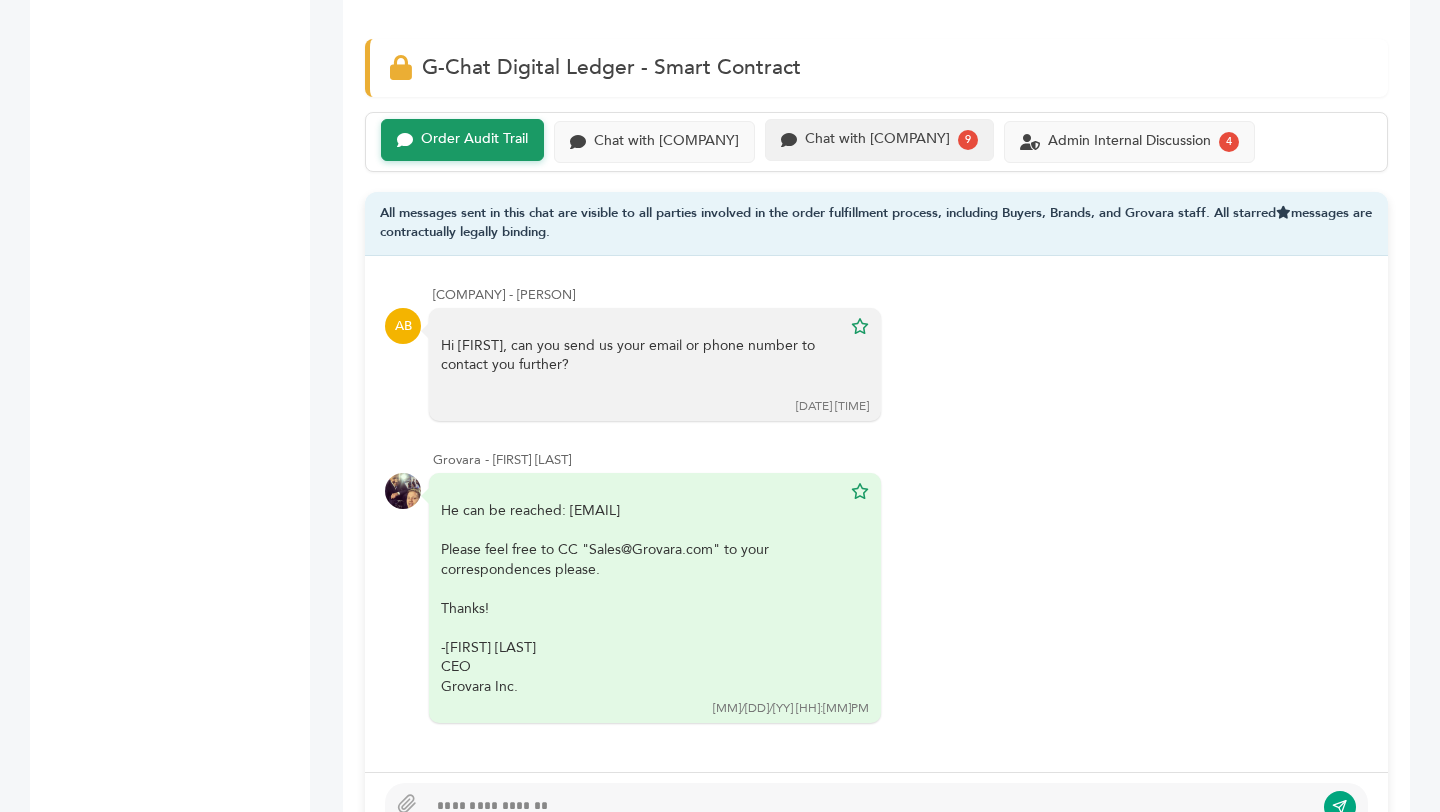 click on "Chat with Aiko Importers, Inc." at bounding box center (472, 147) 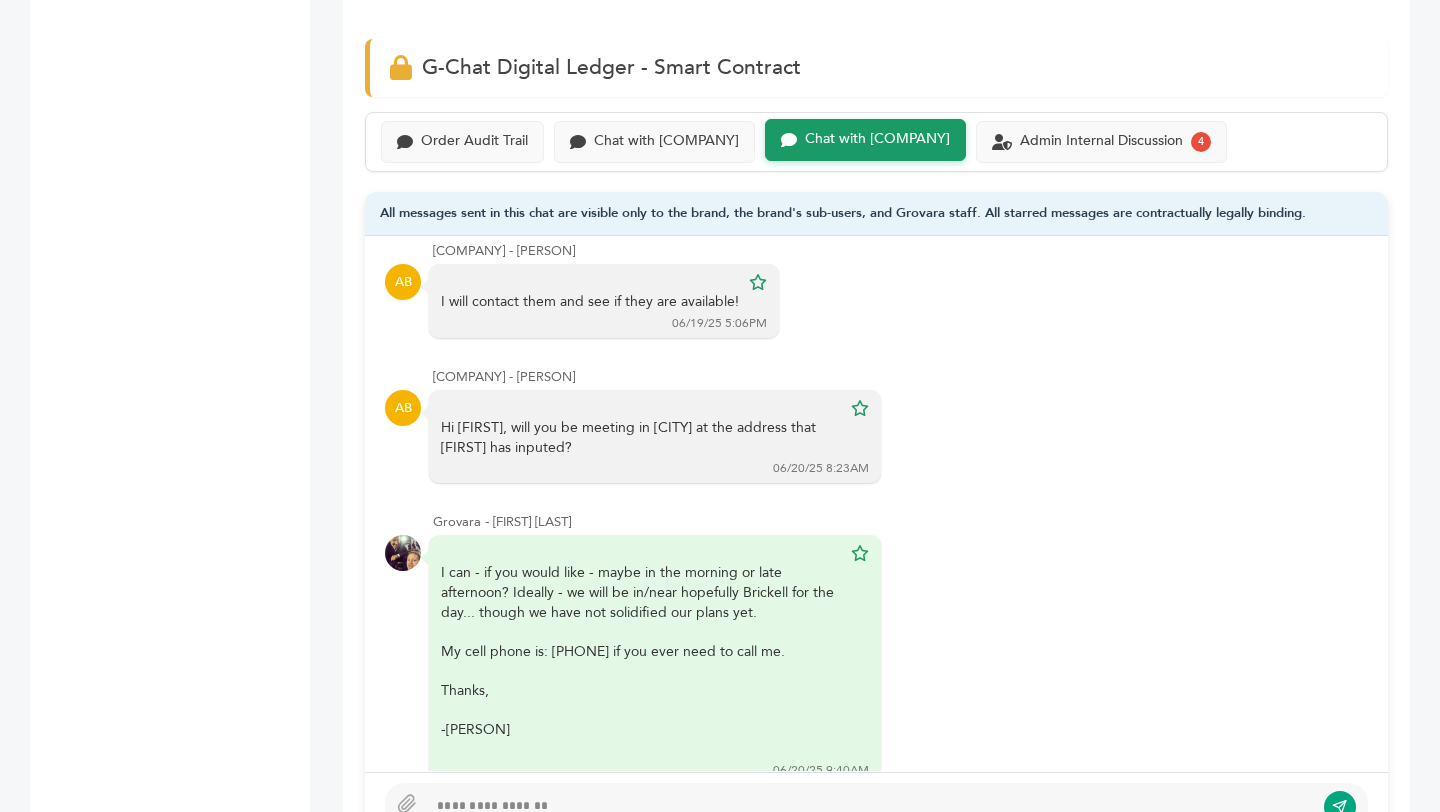scroll, scrollTop: 2020, scrollLeft: 0, axis: vertical 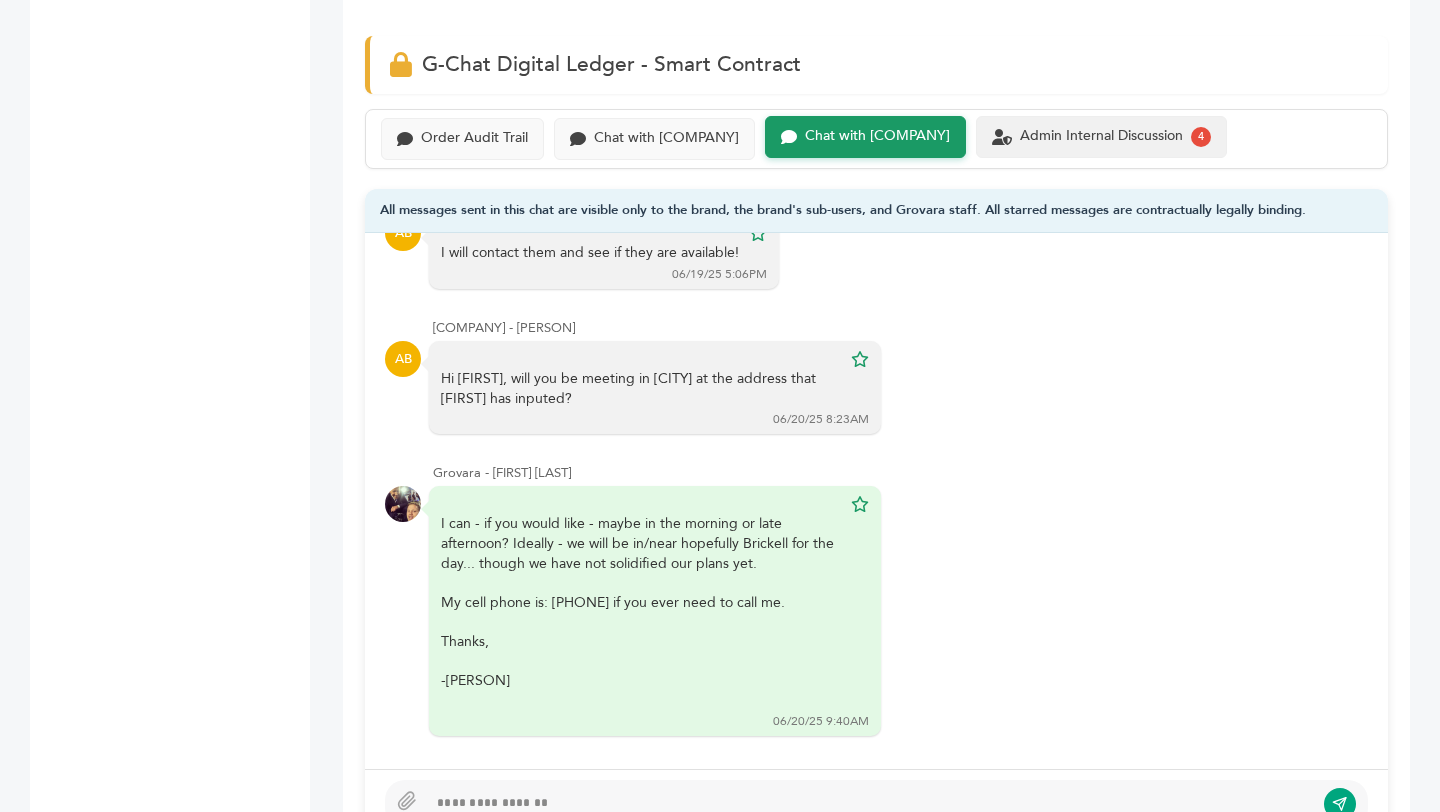 click on "Admin Internal Discussion" at bounding box center [474, 138] 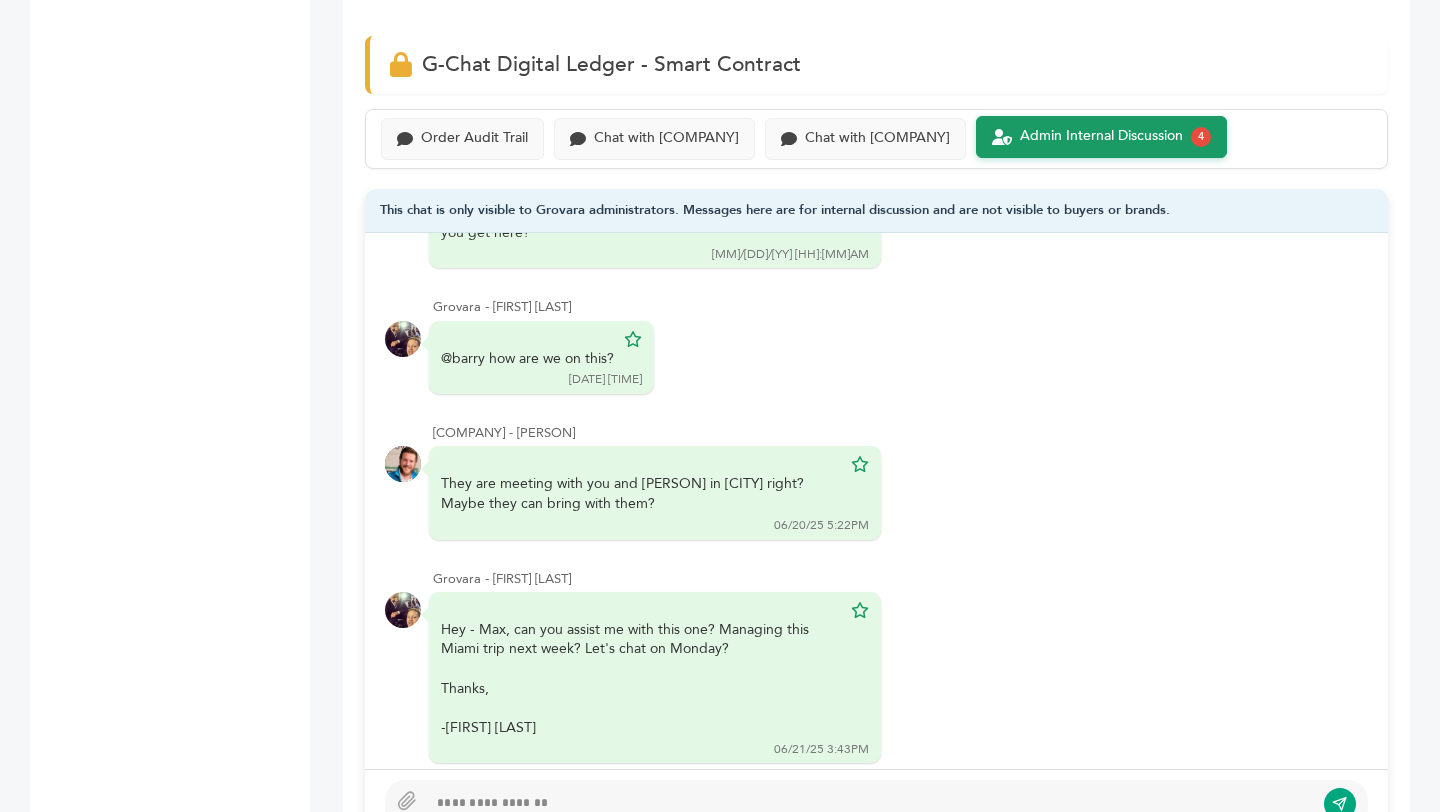 scroll, scrollTop: 137, scrollLeft: 0, axis: vertical 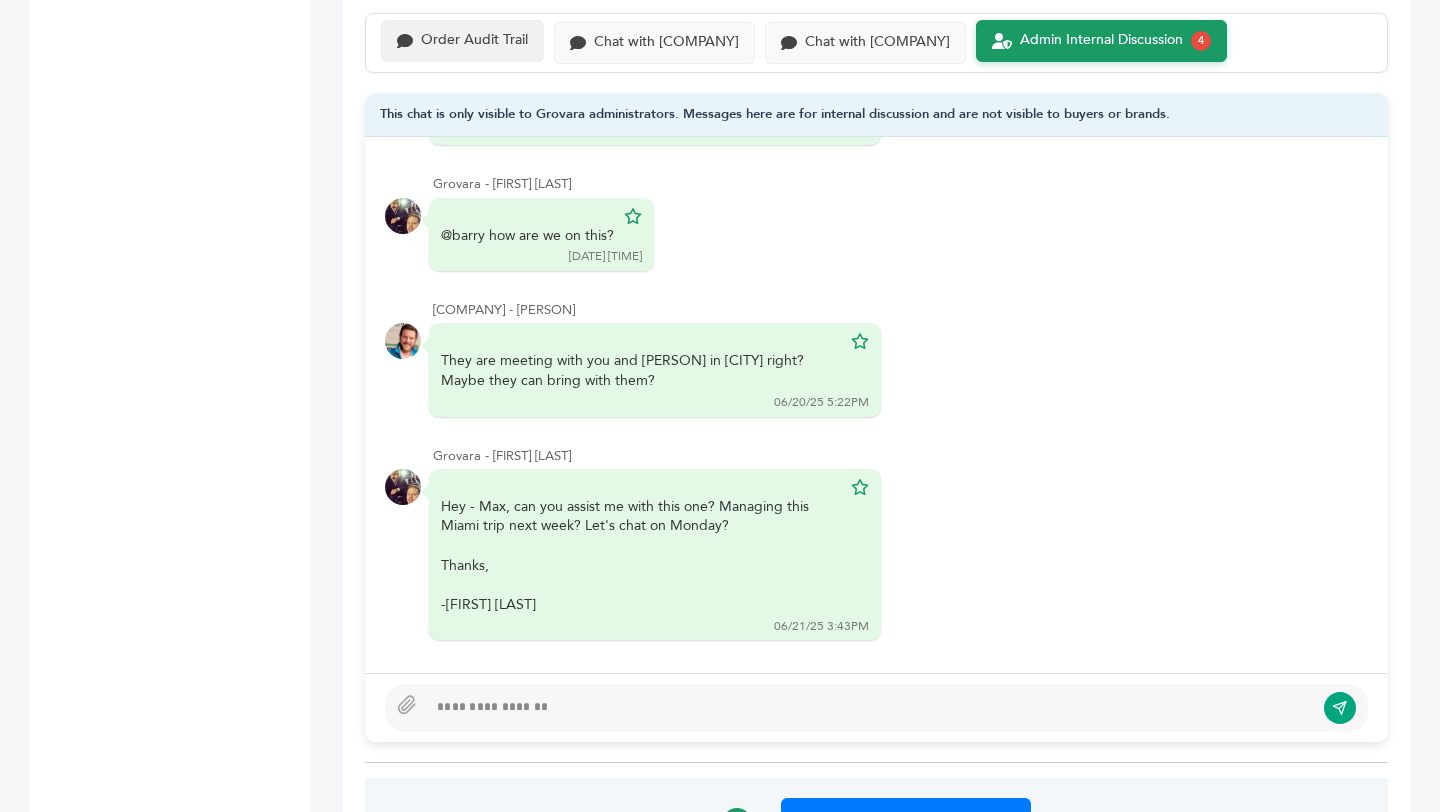 click on "Order Audit Trail" at bounding box center [474, 40] 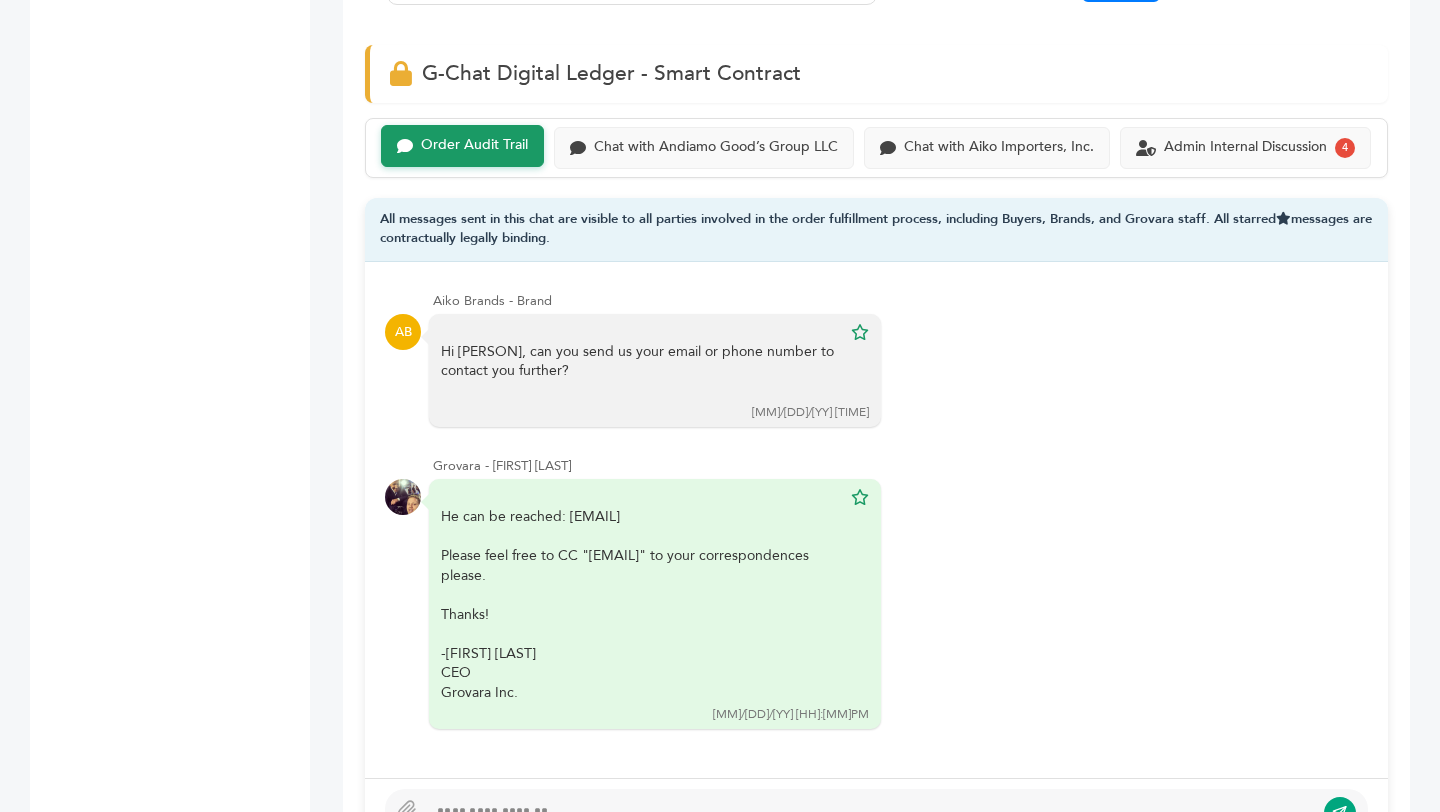scroll, scrollTop: 1352, scrollLeft: 0, axis: vertical 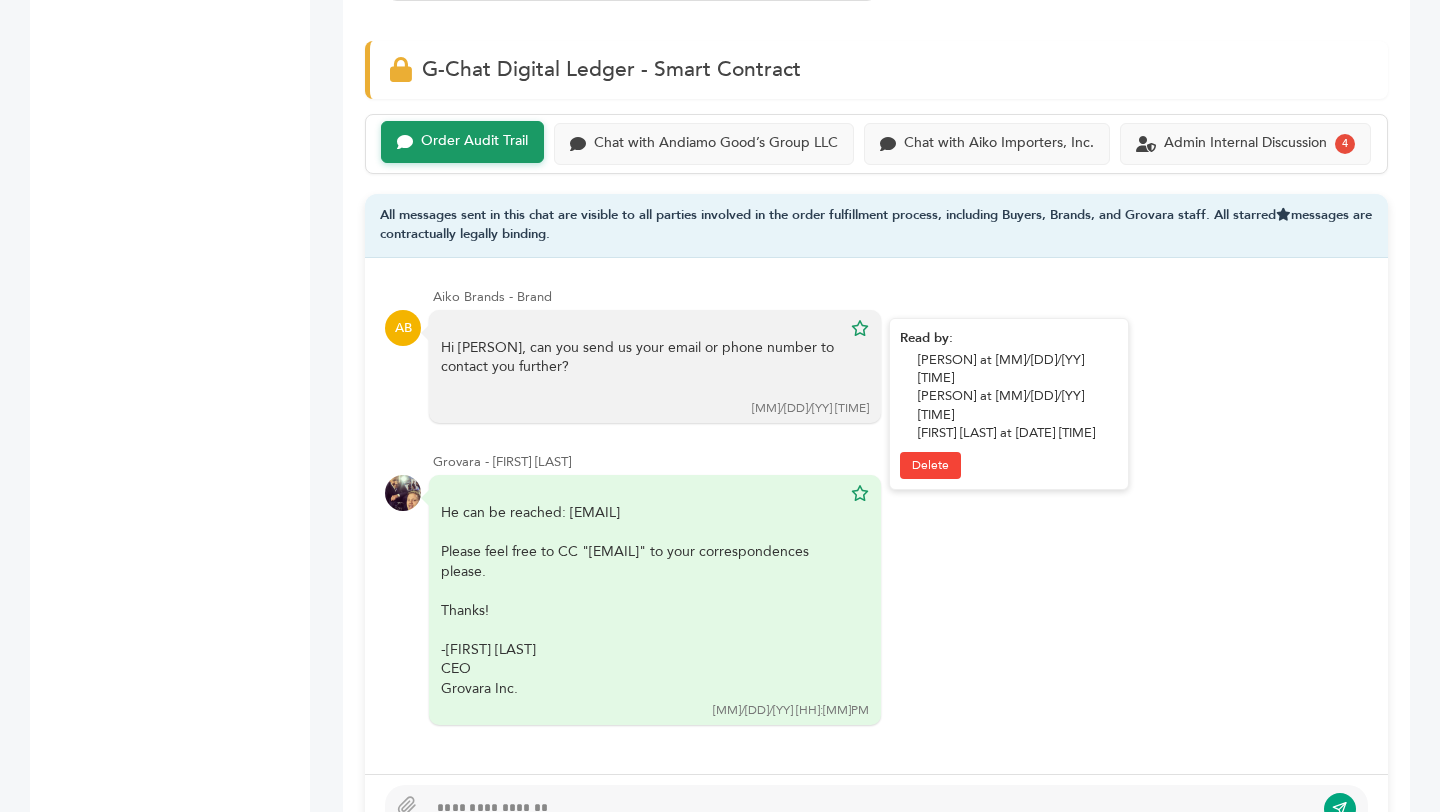 drag, startPoint x: 565, startPoint y: 363, endPoint x: 439, endPoint y: 345, distance: 127.27922 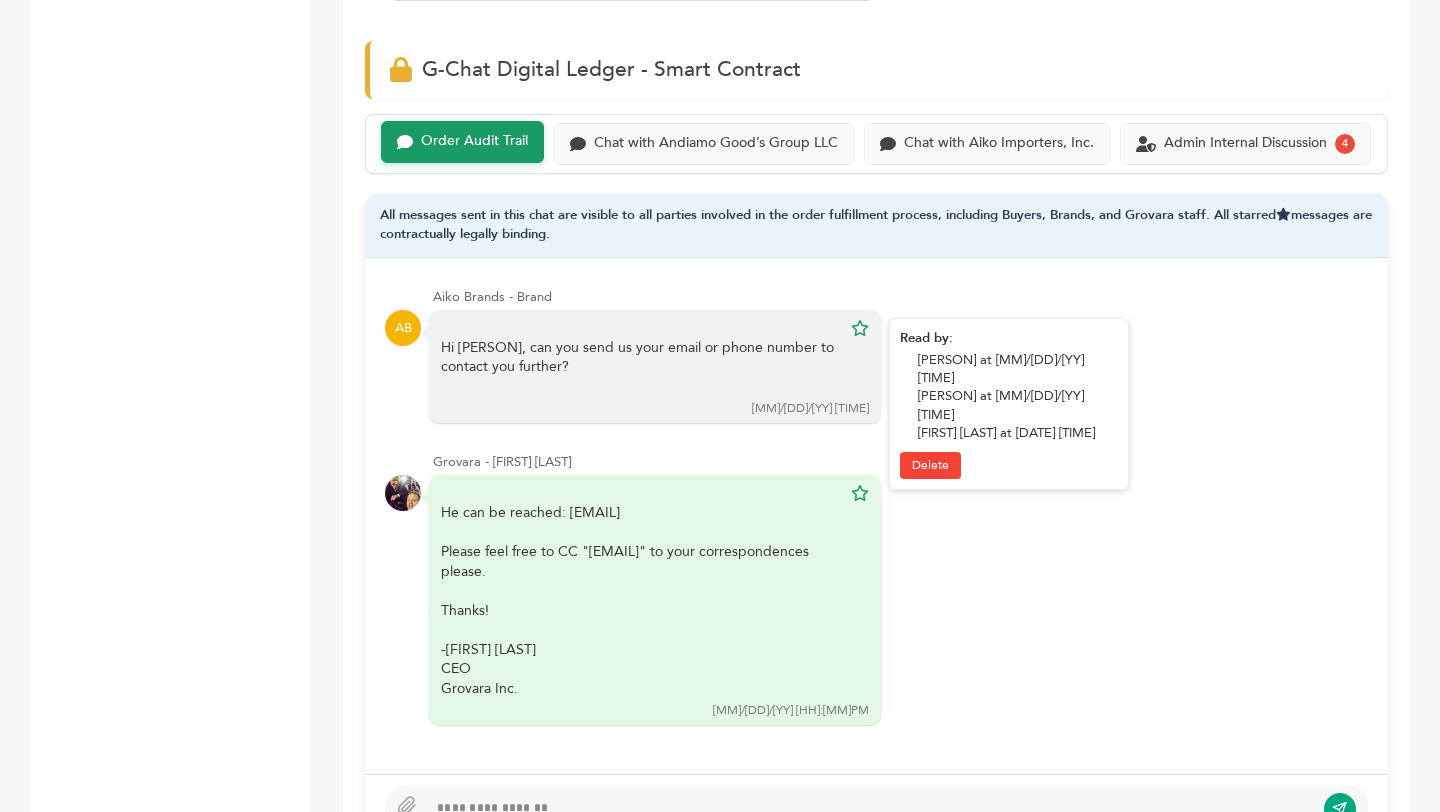 click on "Hi Lucas, can you send us your email or phone number to contact you further?
06/20/25 9:10AM" at bounding box center [655, 366] 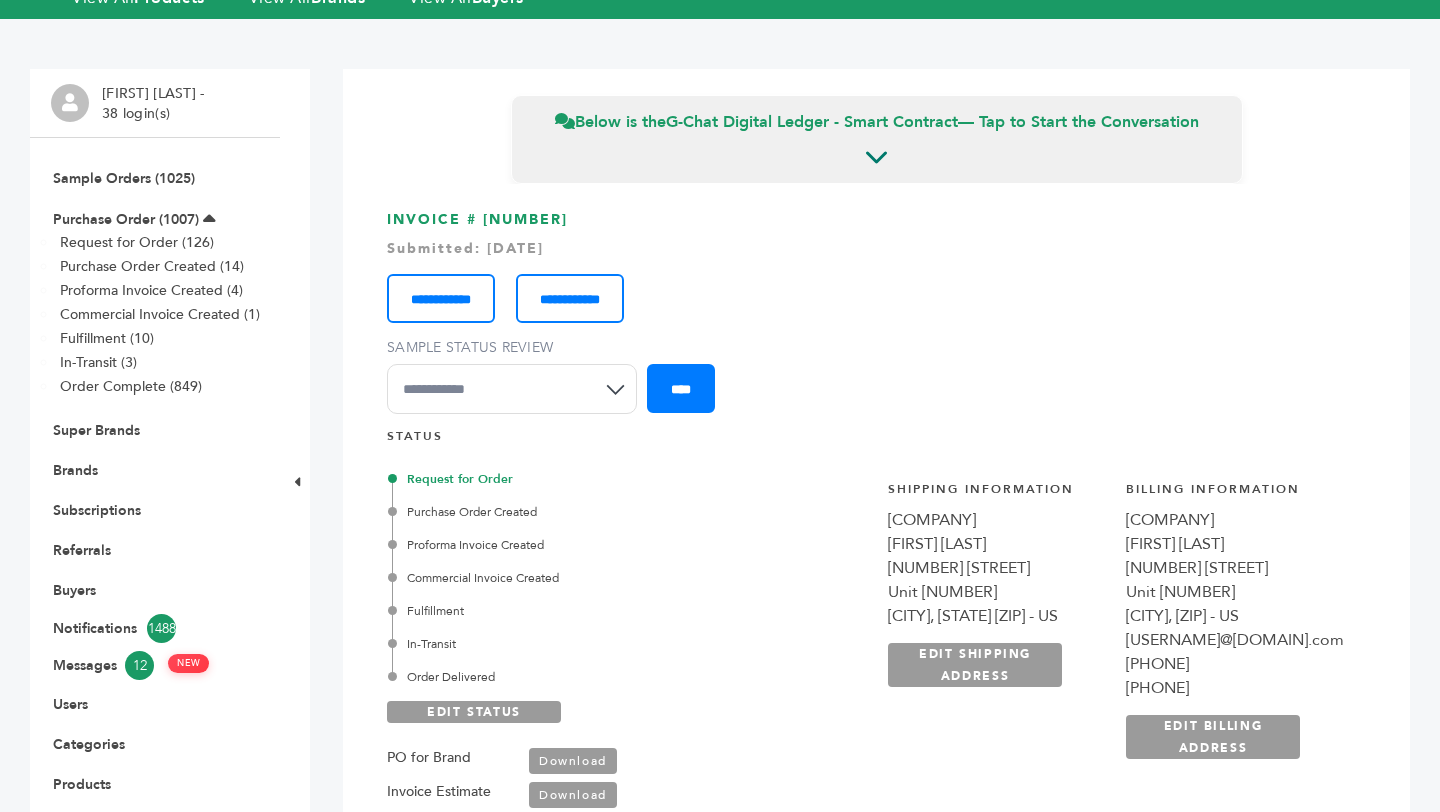 scroll, scrollTop: 0, scrollLeft: 0, axis: both 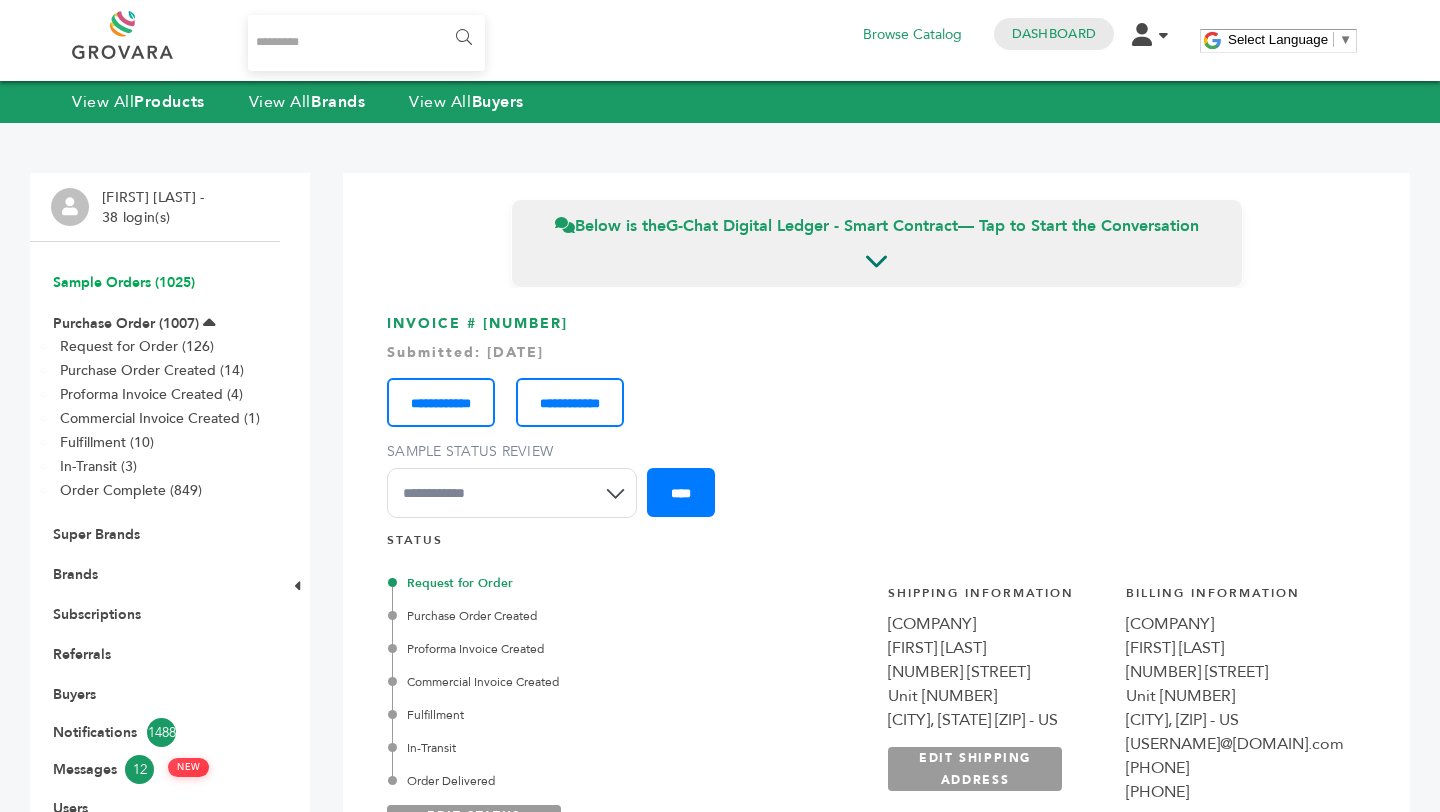 click on "Sample Orders (1025)" at bounding box center (124, 282) 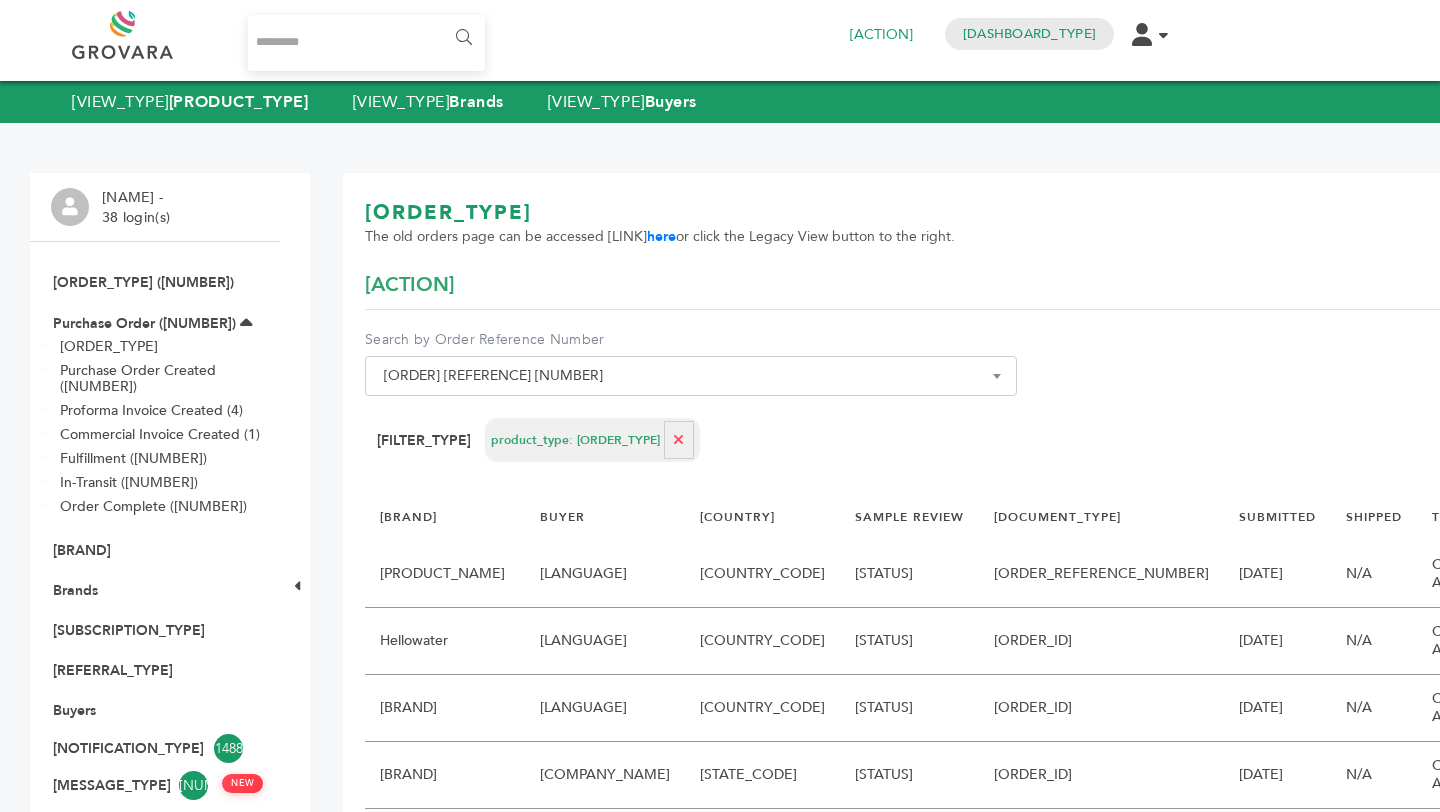 scroll, scrollTop: 0, scrollLeft: 0, axis: both 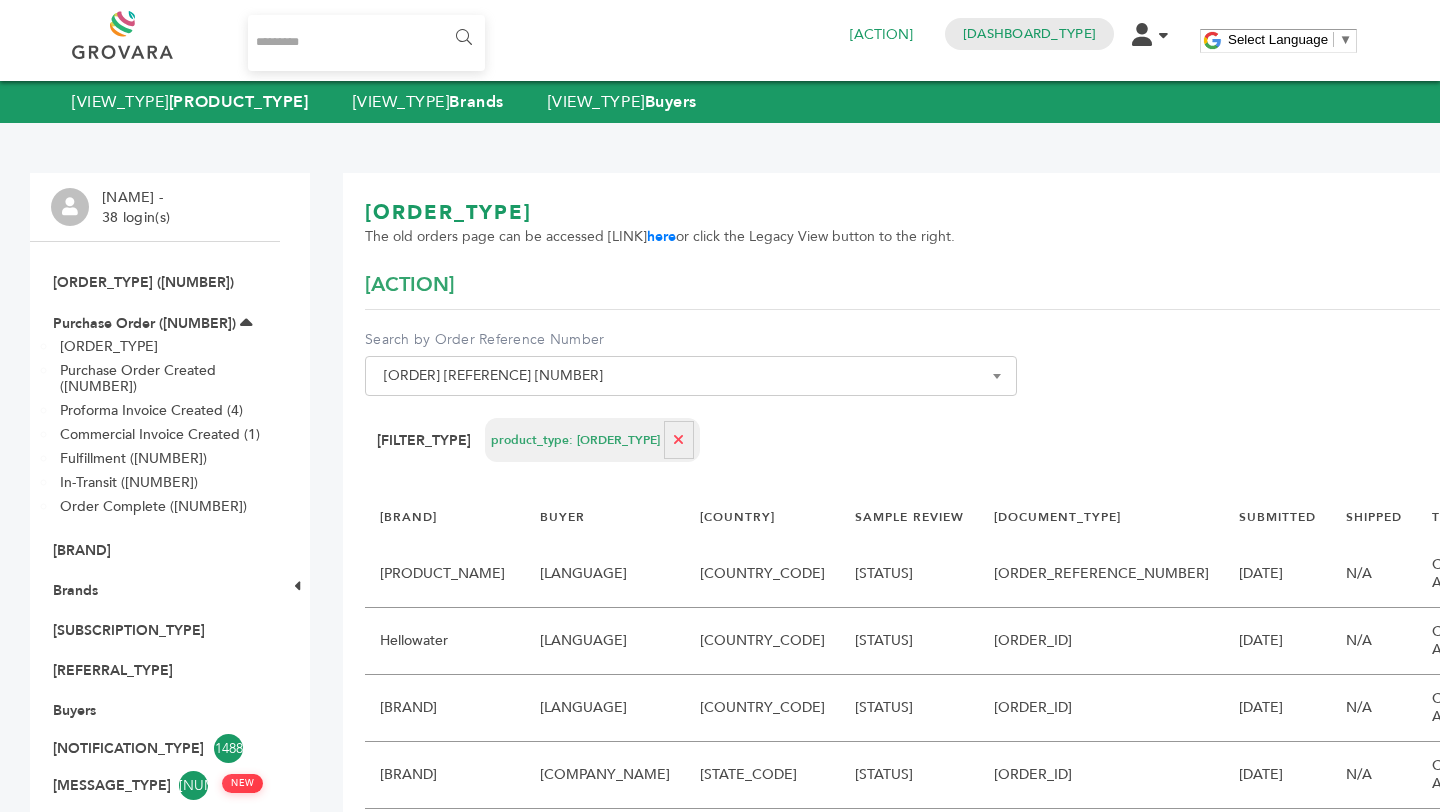 click on "******
0
Browse Catalog
Dashboard
Edit Account
Order Management
Sign Out
Select Language ​ ▼
Menu
View All  Products
View All  Brands
View All  Buyers
Please register with Stripe in order to receive payments
HERE
You need to please fill out your
banking information              before you can place a purchase order.
Paul ognissanti -  38 login(s)" at bounding box center [720, 1250] 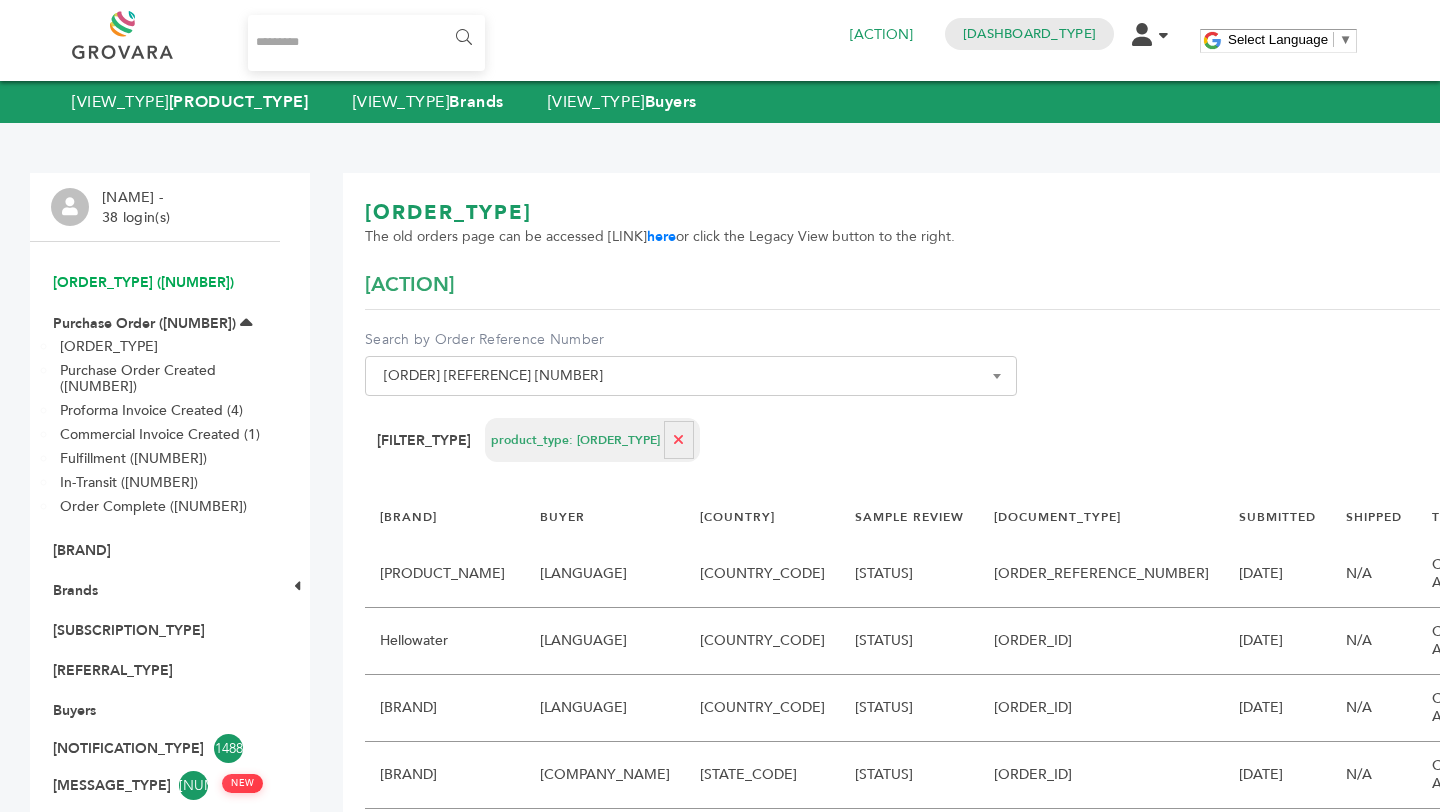 click on "Sample Orders (1025)" at bounding box center [143, 282] 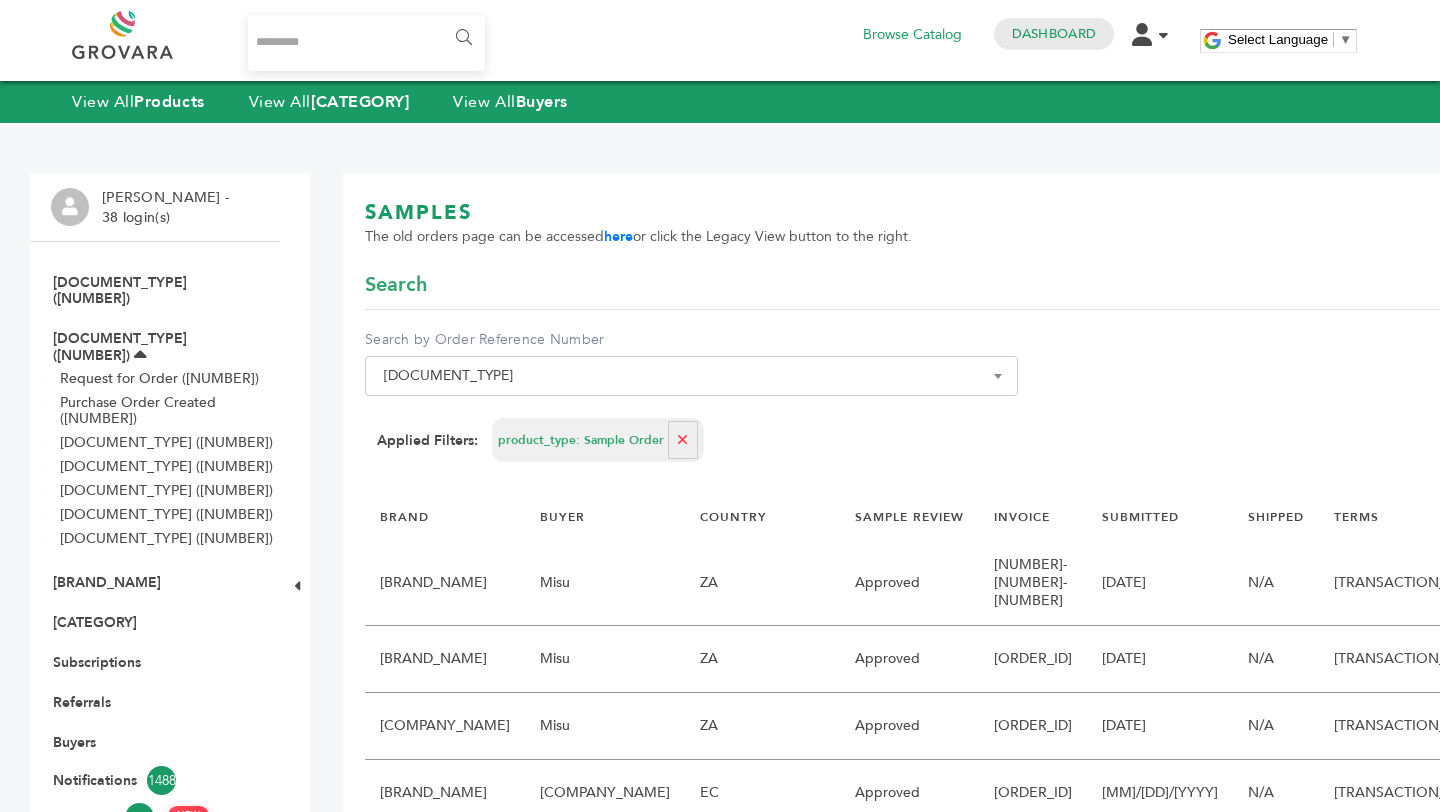 scroll, scrollTop: 0, scrollLeft: 0, axis: both 